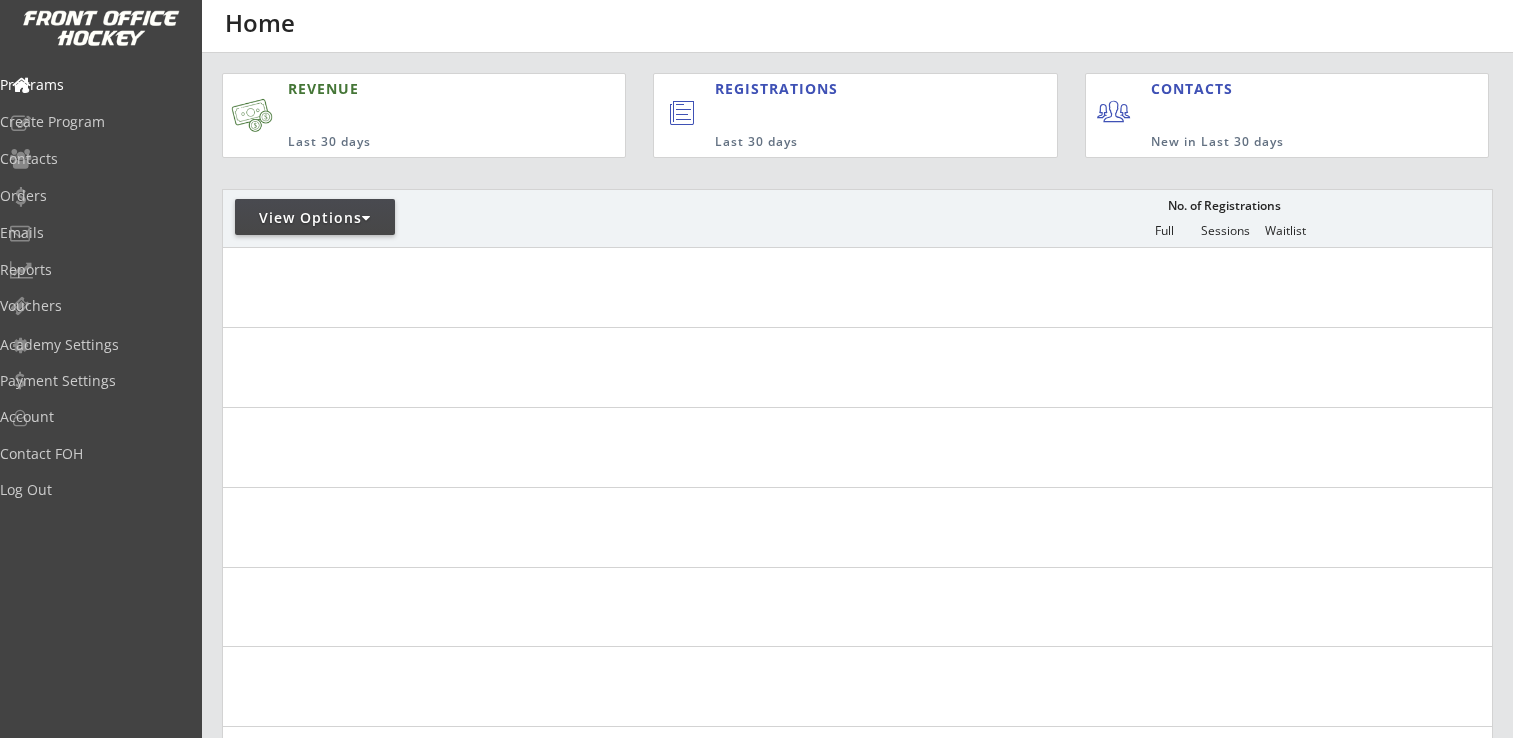 scroll, scrollTop: 0, scrollLeft: 0, axis: both 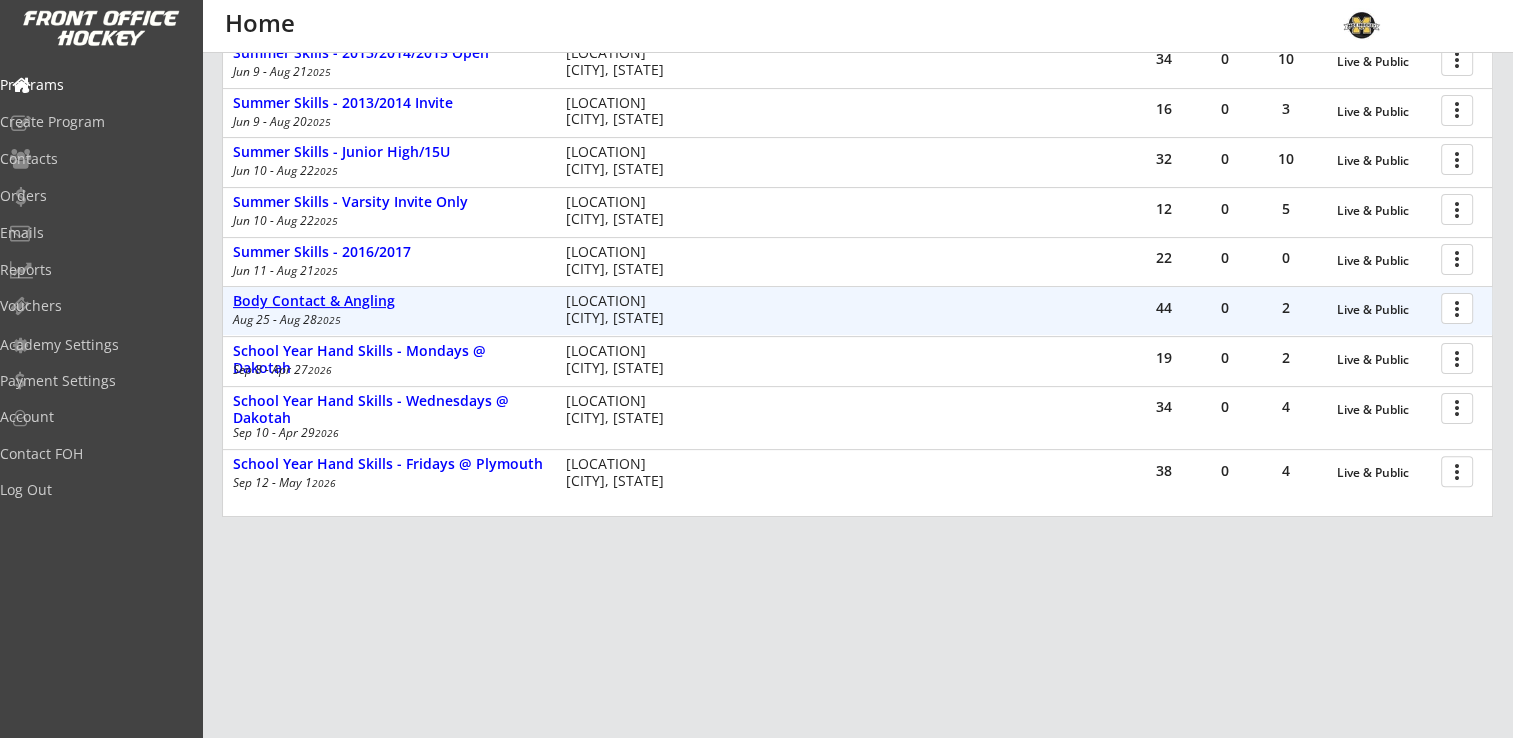 click on "Body Contact & Angling" at bounding box center [1384, 310] 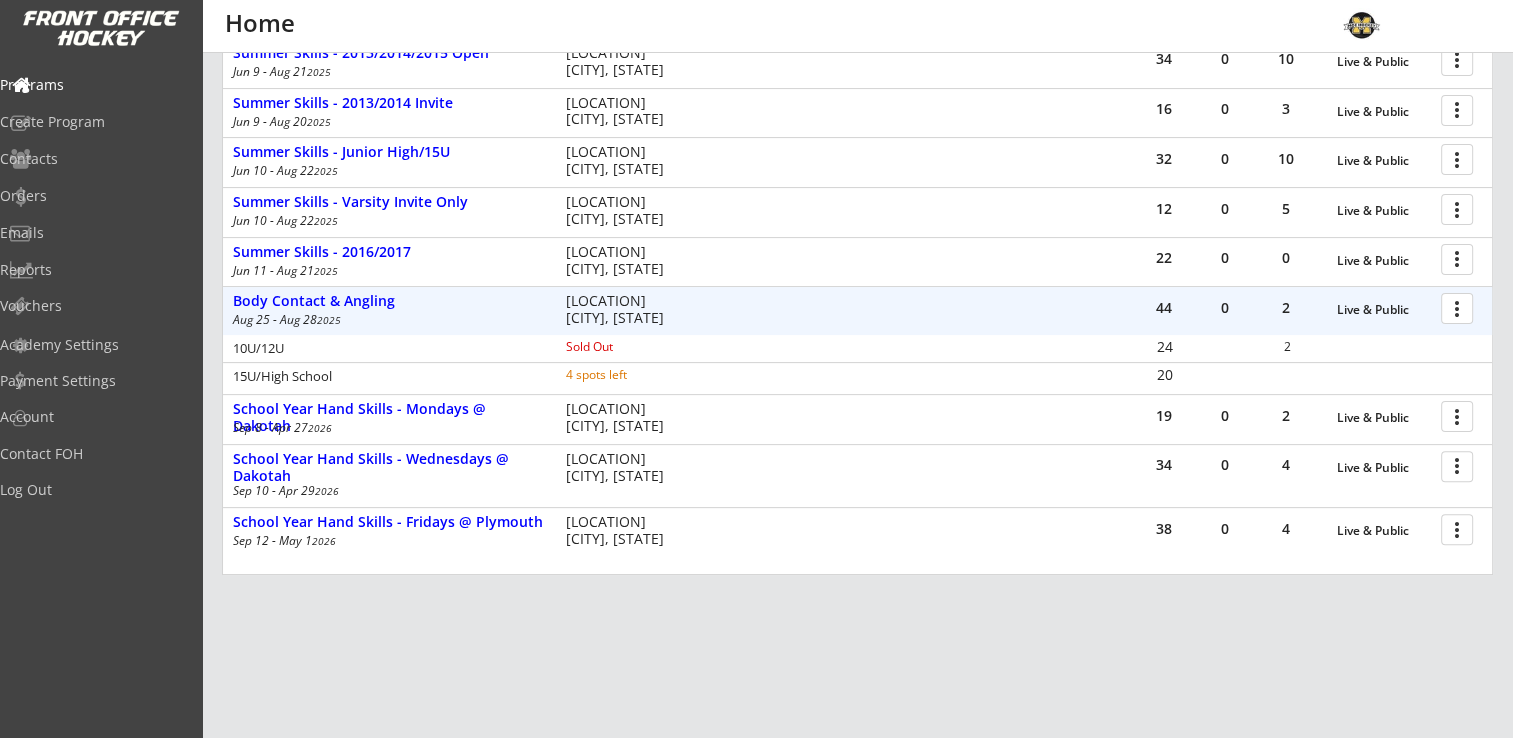 click at bounding box center (1460, 307) 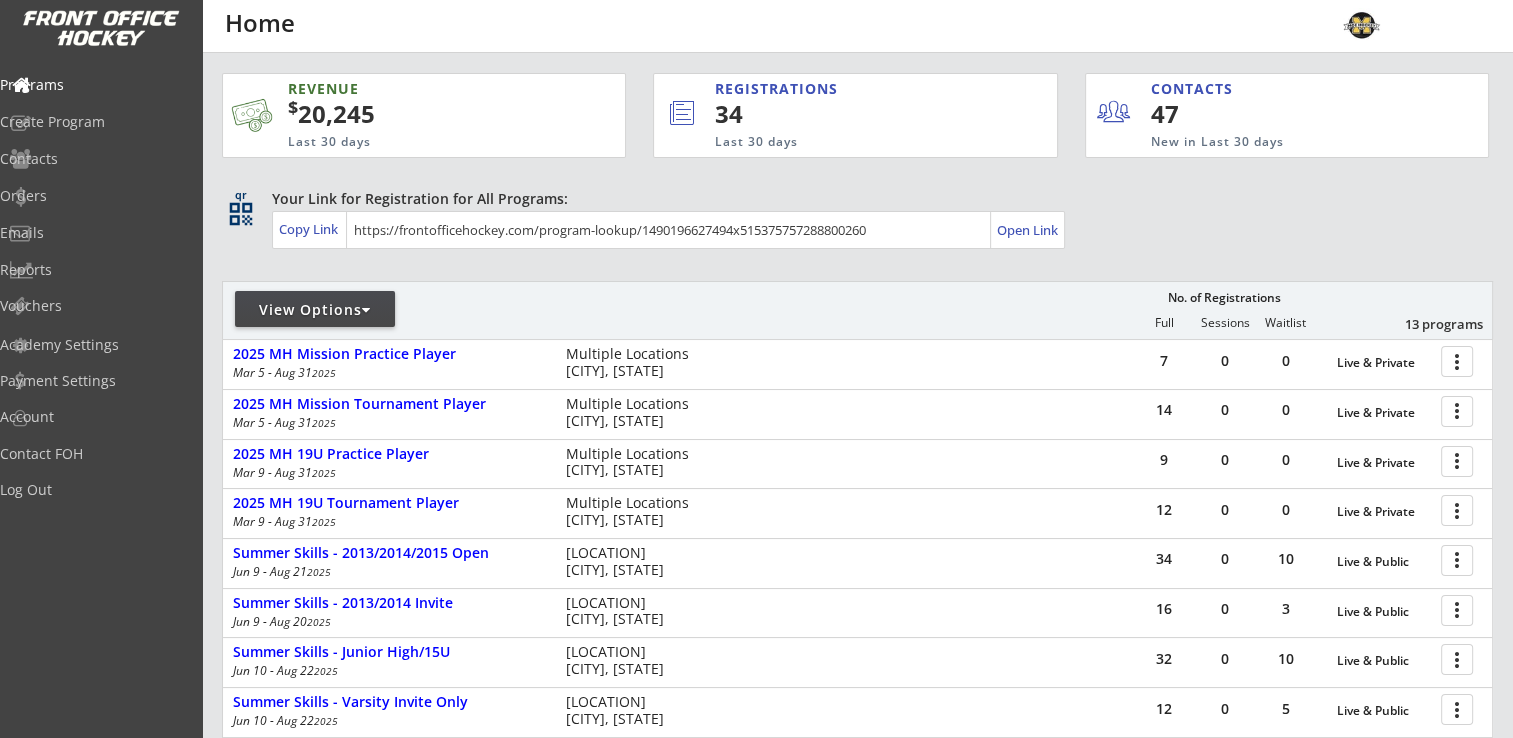 scroll, scrollTop: 0, scrollLeft: 0, axis: both 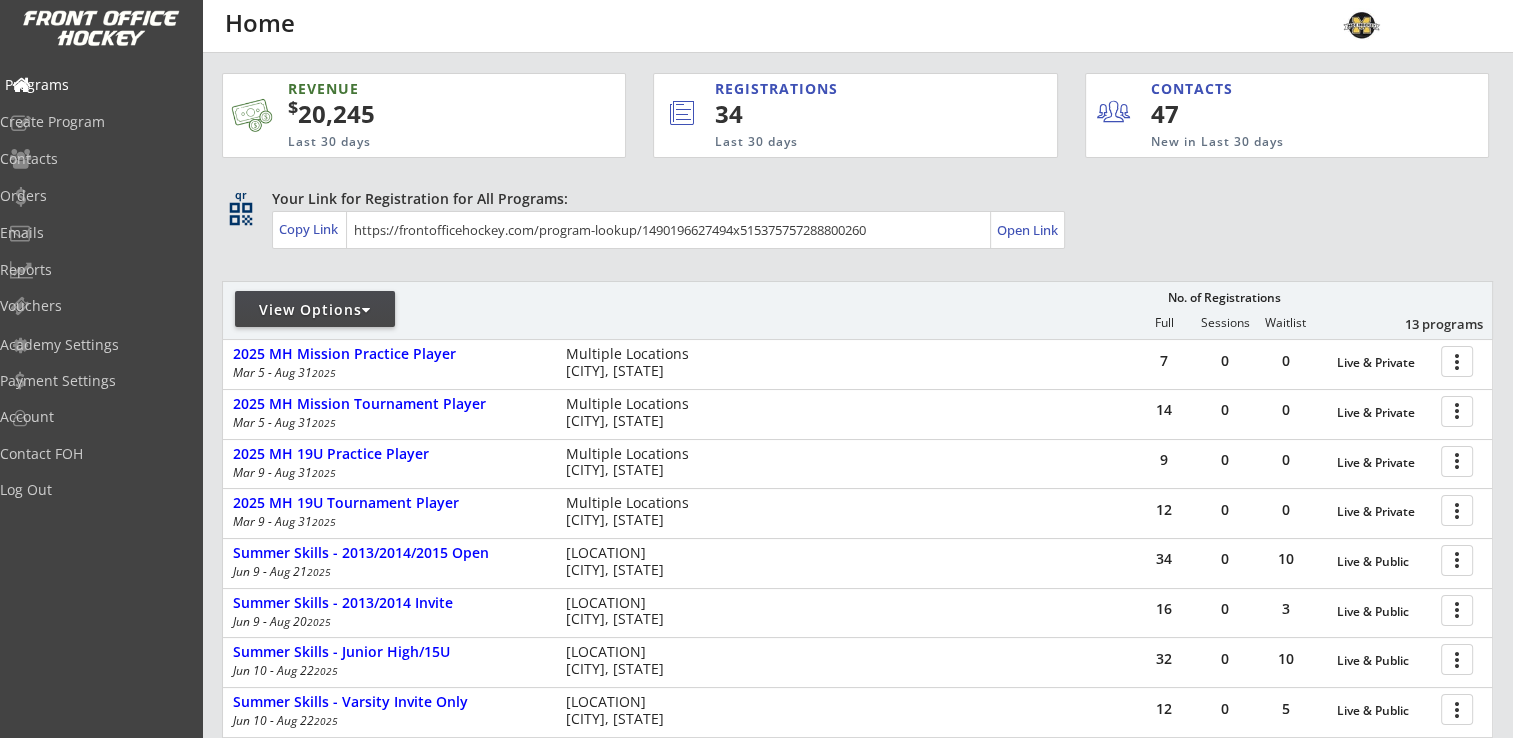 click on "Programs" at bounding box center (95, 85) 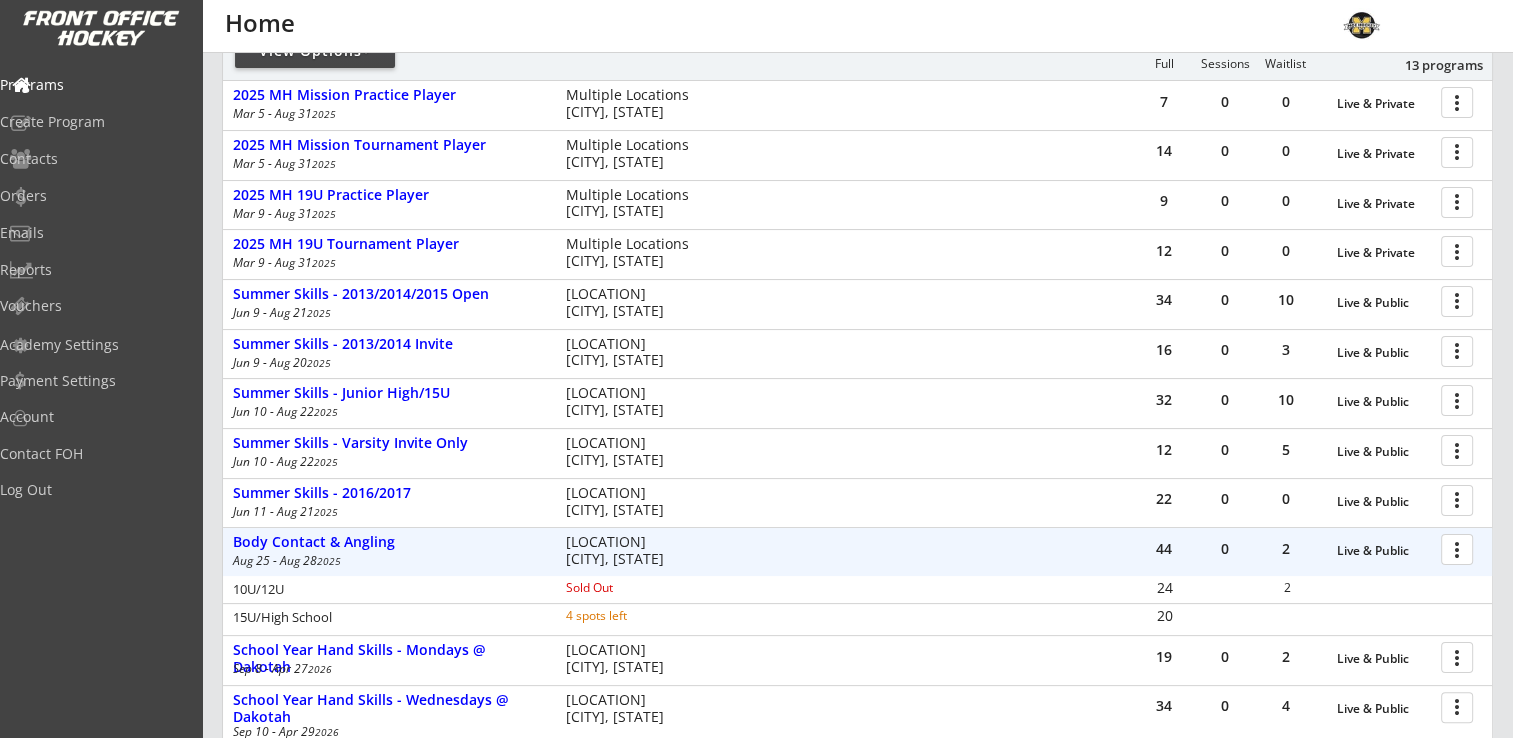 scroll, scrollTop: 300, scrollLeft: 0, axis: vertical 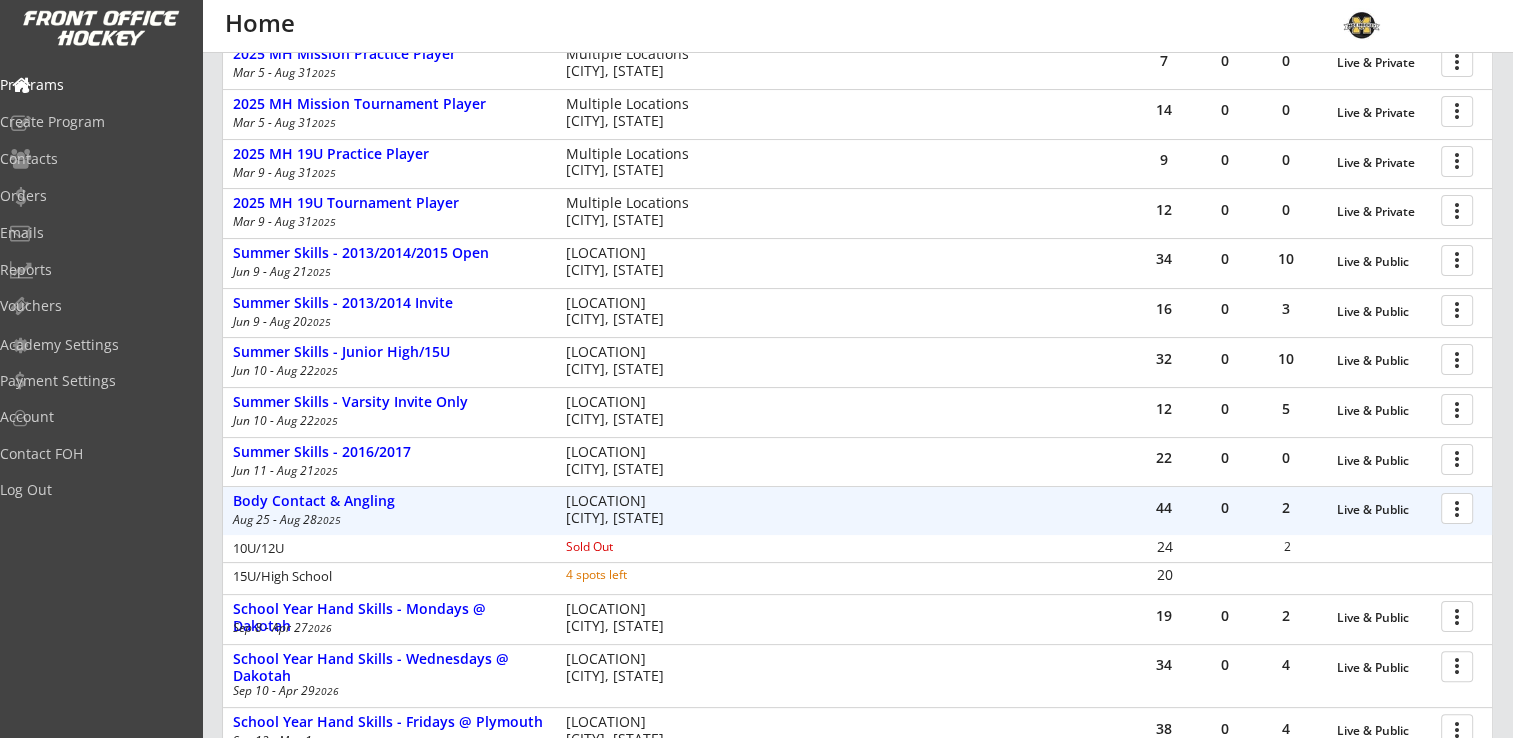 click at bounding box center (1460, 507) 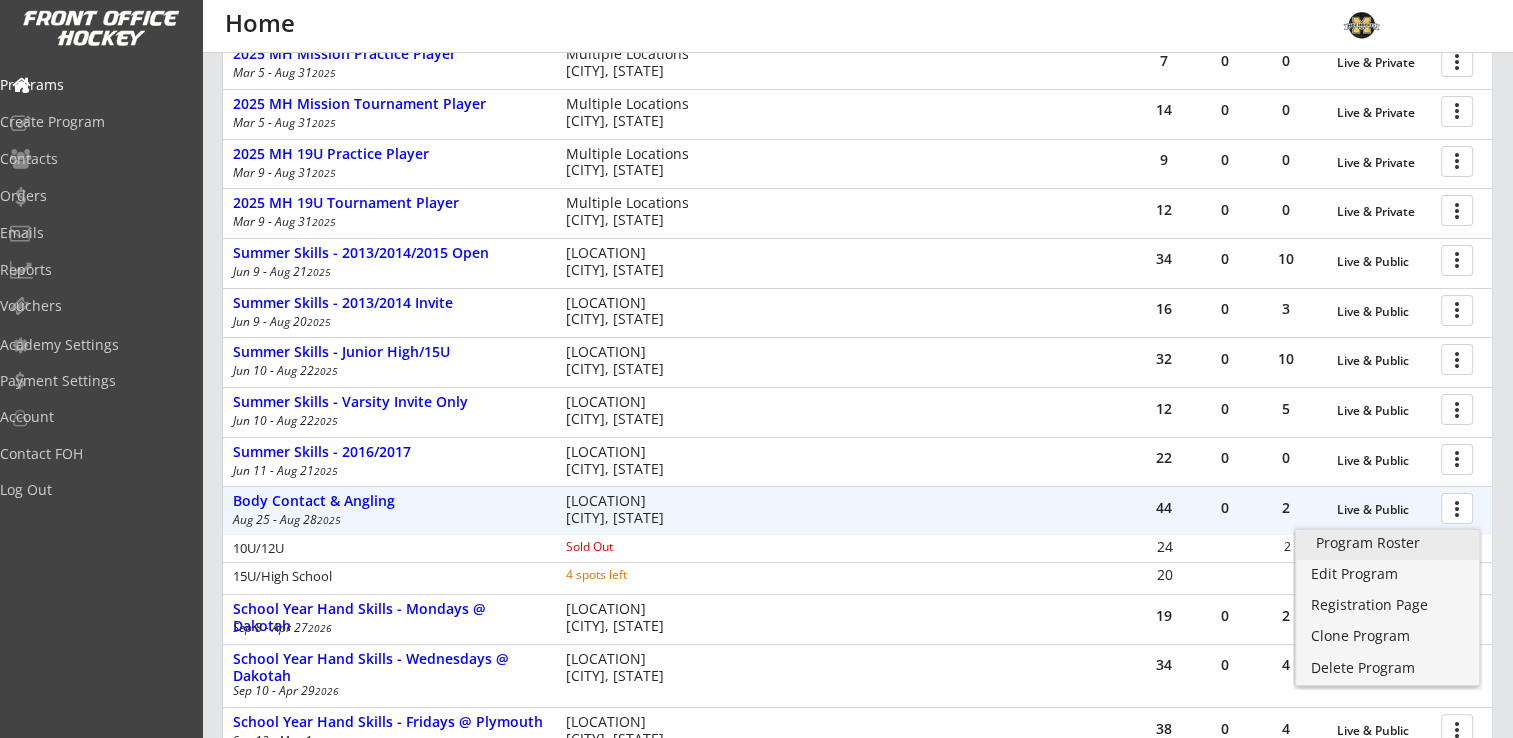 click on "Program Roster" at bounding box center [1387, 543] 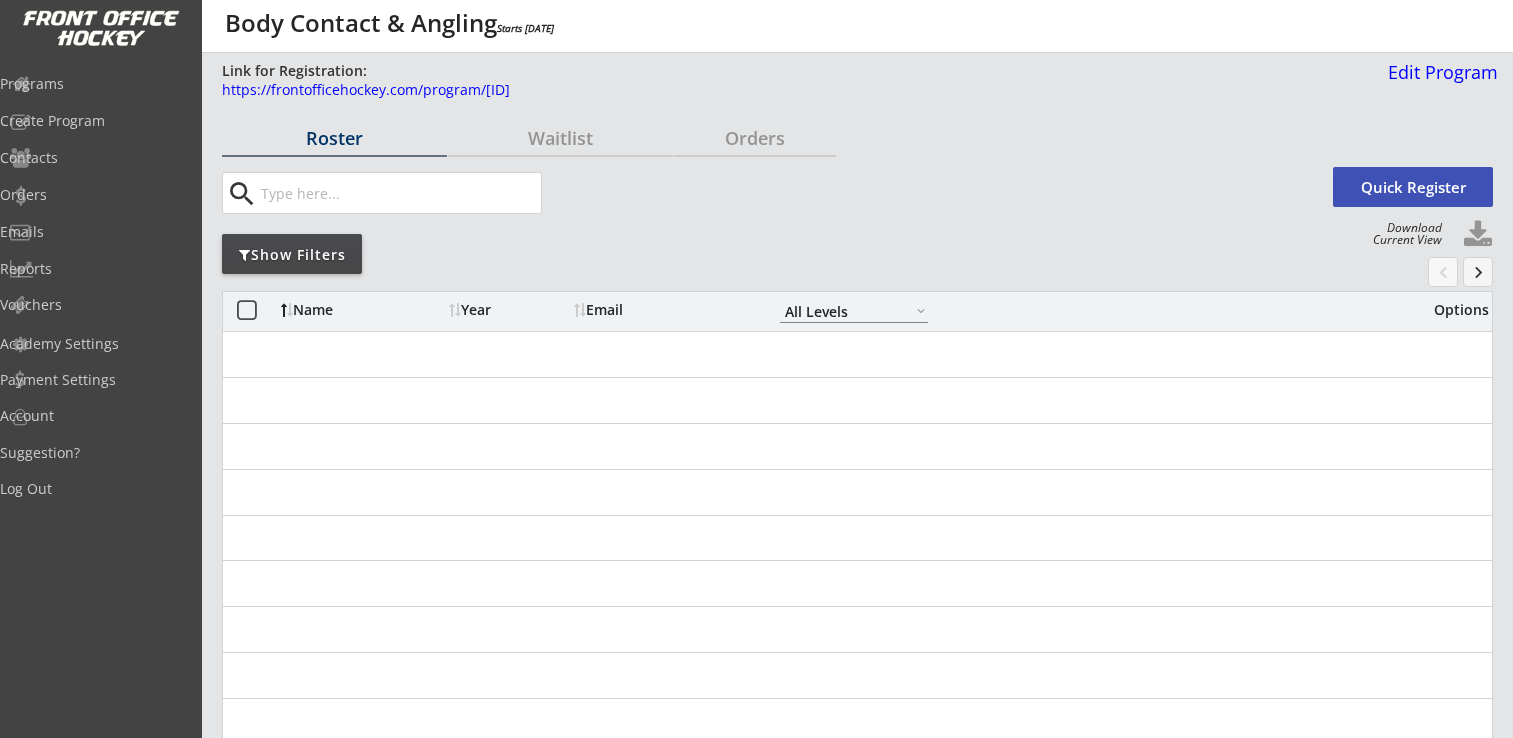 scroll, scrollTop: 0, scrollLeft: 0, axis: both 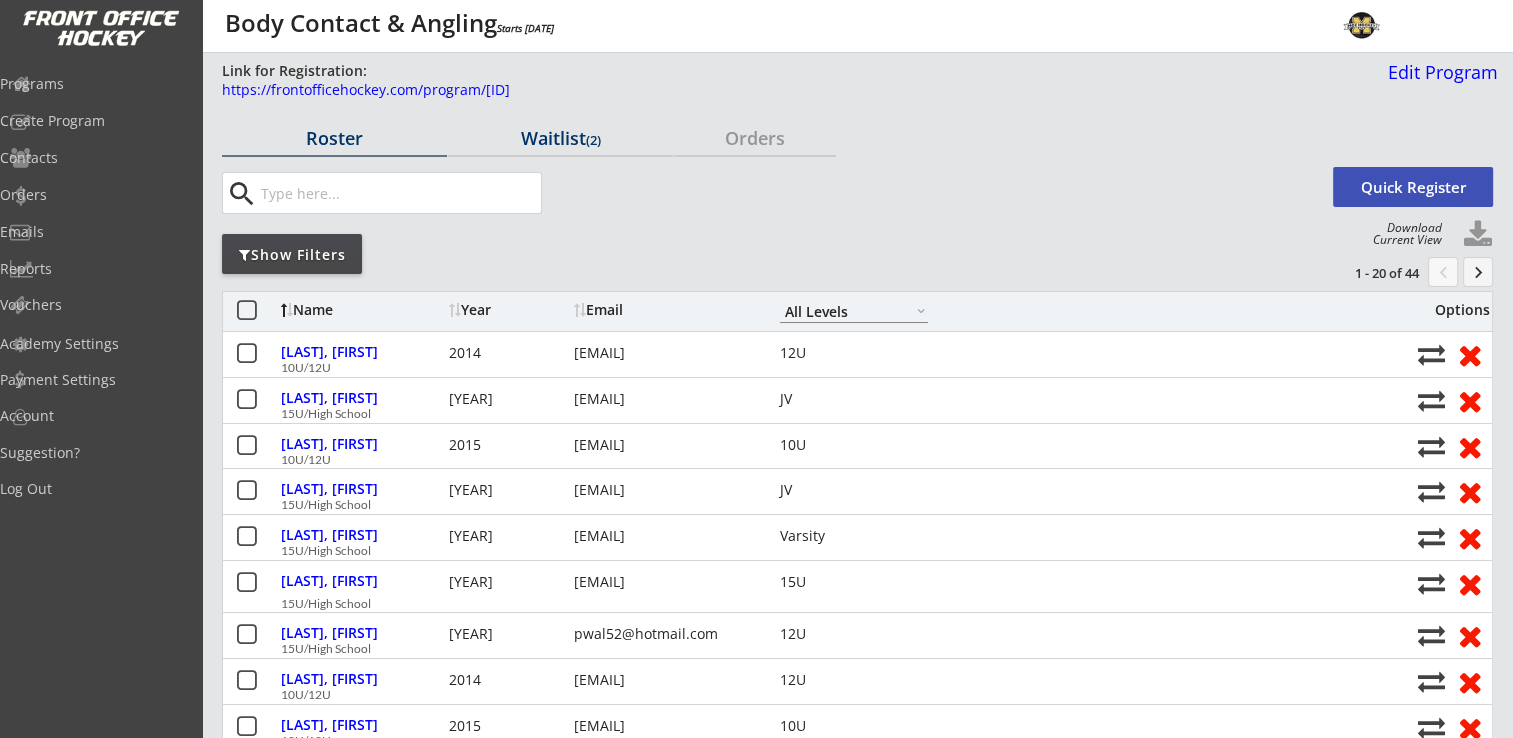 click on "Waitlist   (2)" at bounding box center (334, 138) 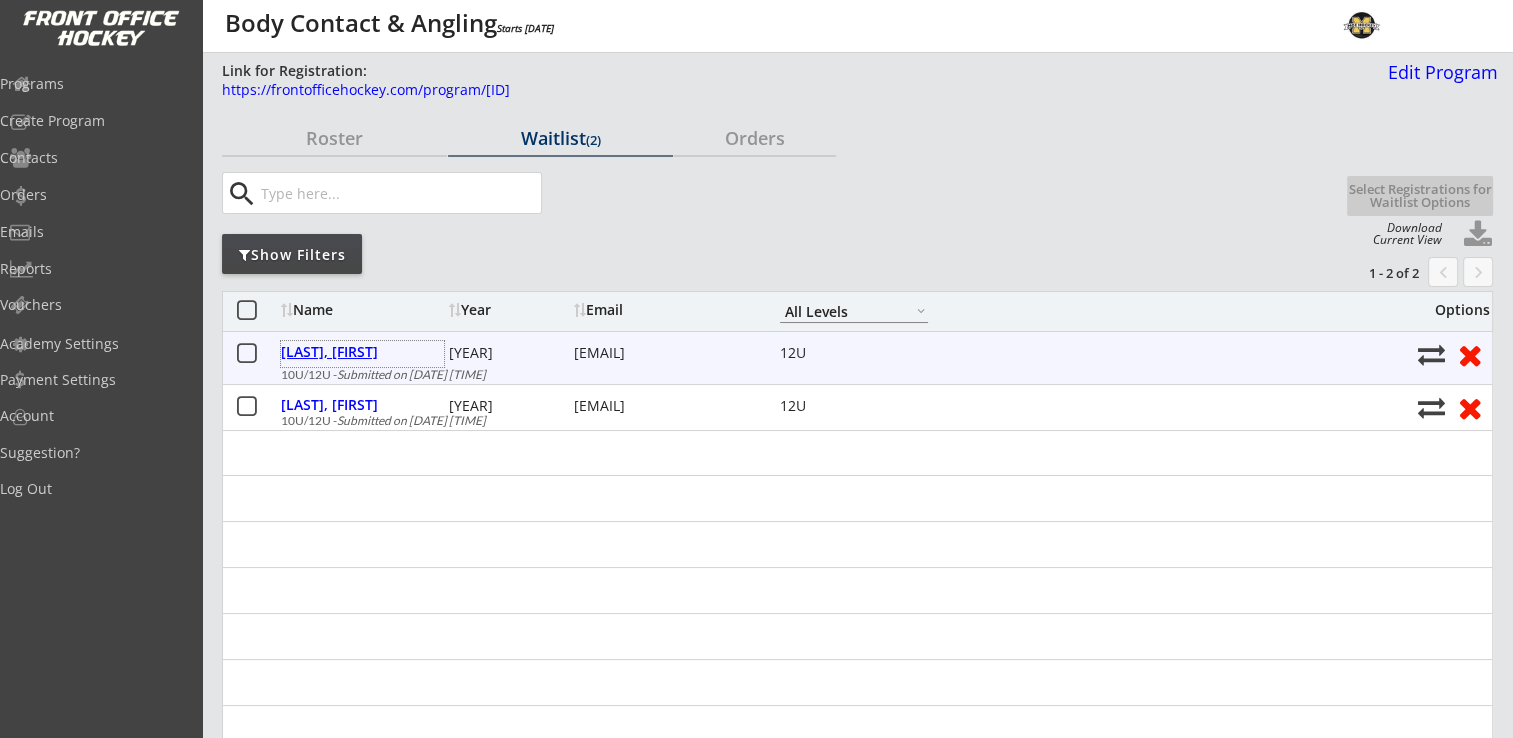 click on "[LAST], [FIRST]" at bounding box center [362, 352] 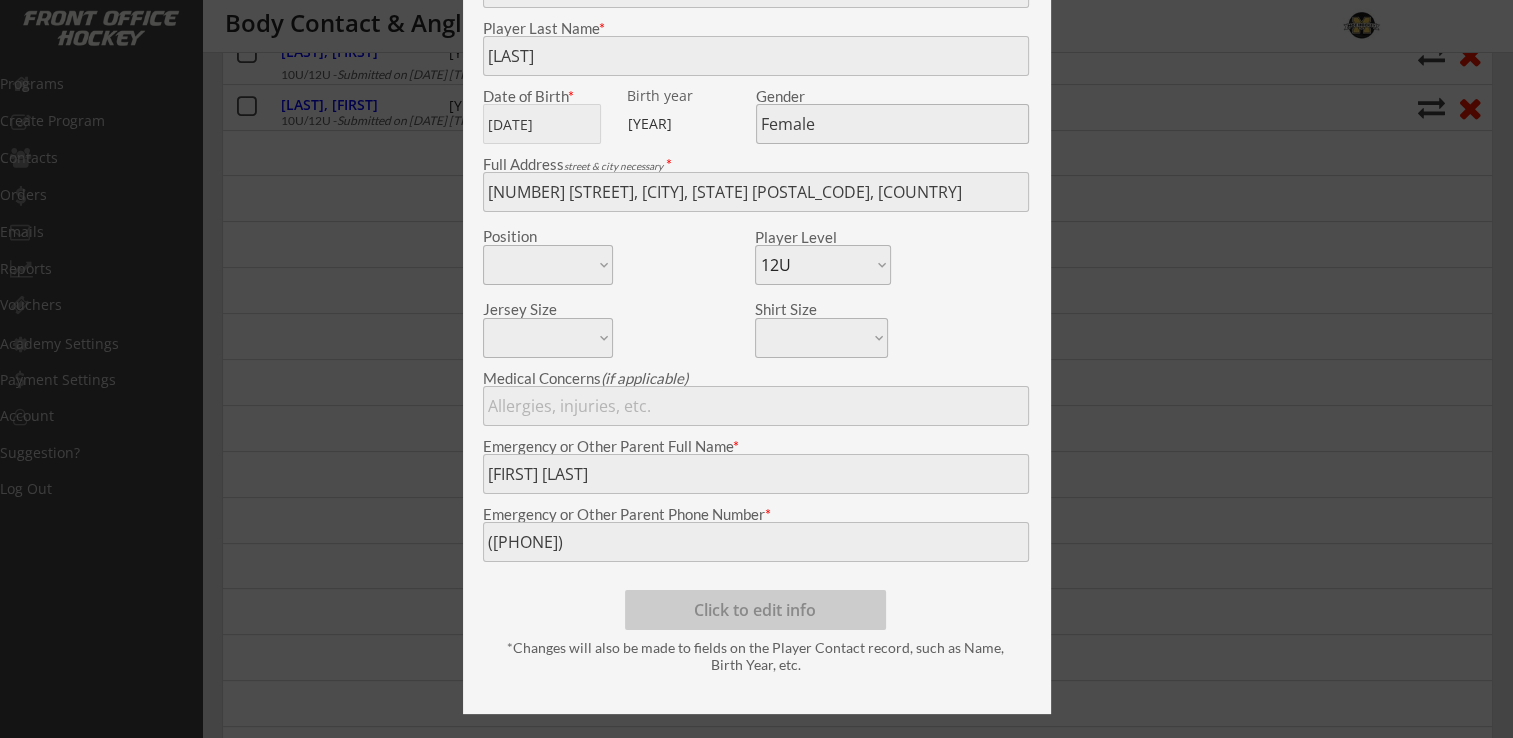 scroll, scrollTop: 0, scrollLeft: 0, axis: both 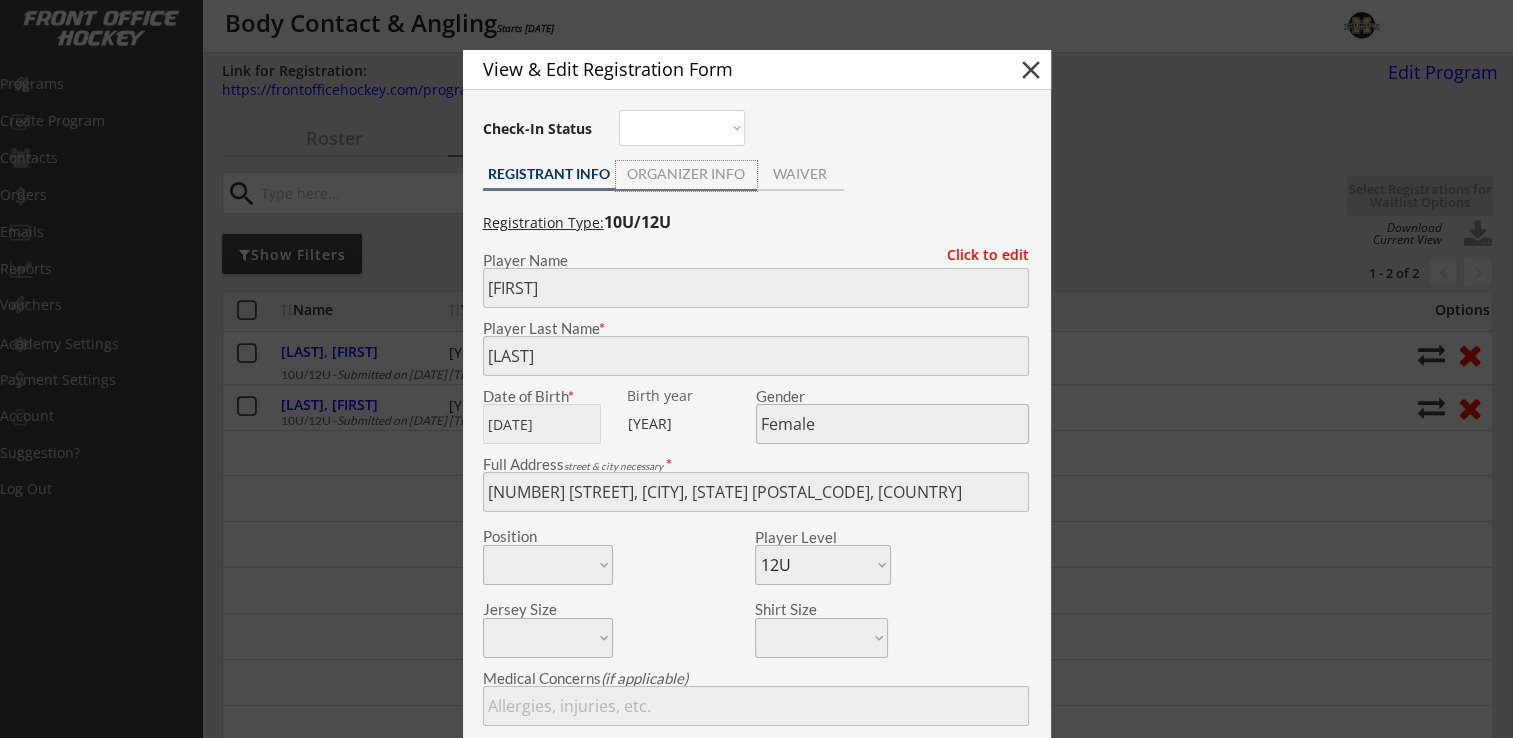 click on "ORGANIZER INFO" at bounding box center [686, 174] 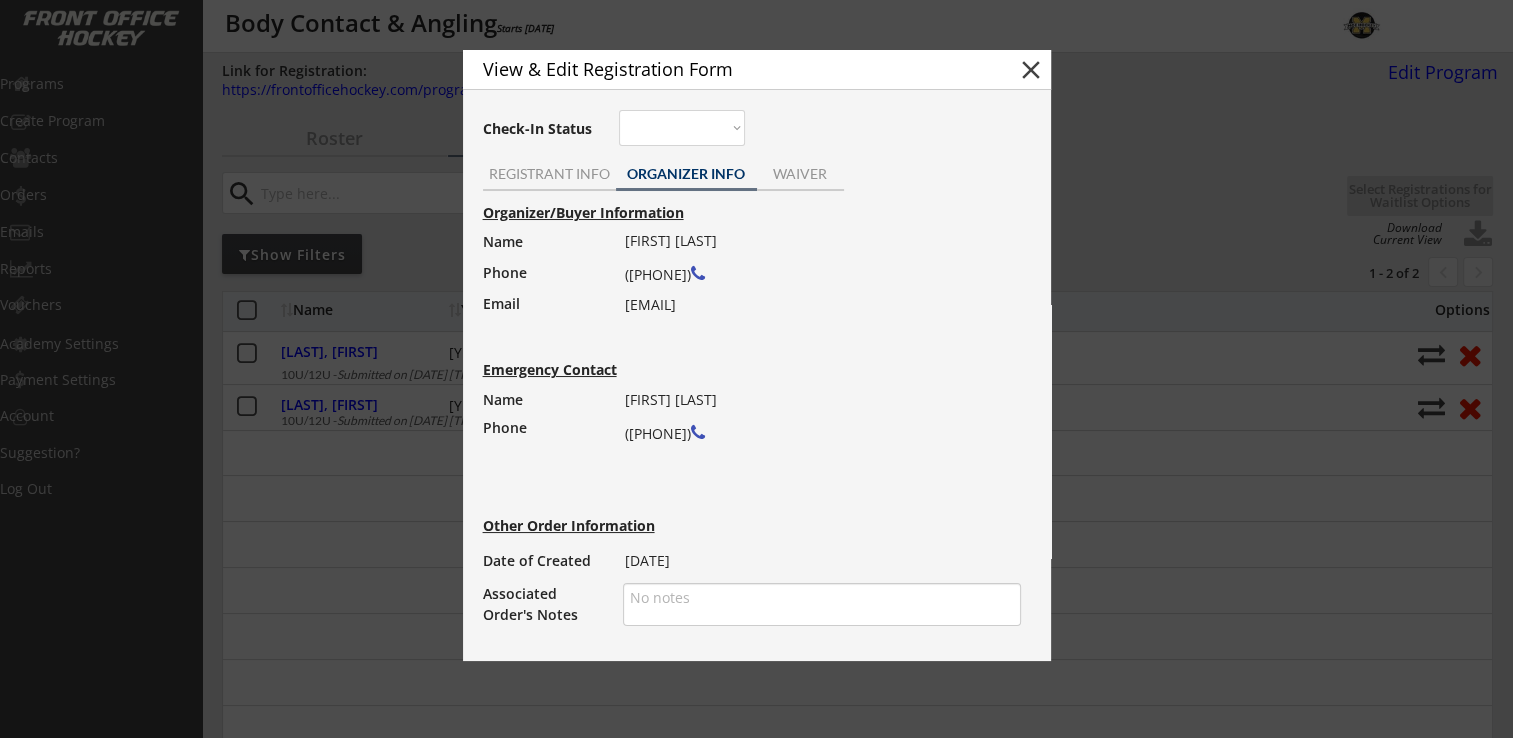 drag, startPoint x: 625, startPoint y: 303, endPoint x: 812, endPoint y: 318, distance: 187.60065 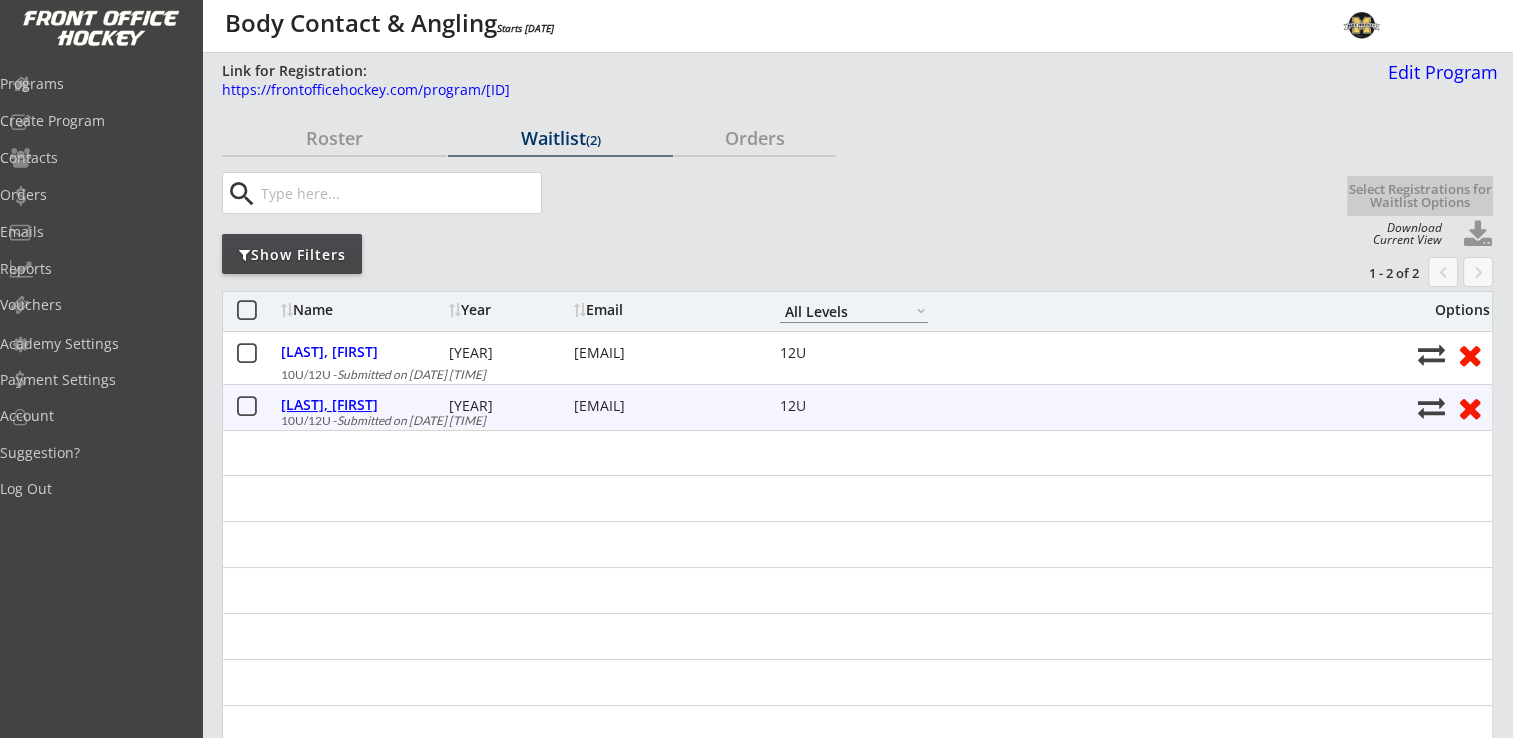 click on "[LAST], [FIRST]" at bounding box center (362, 405) 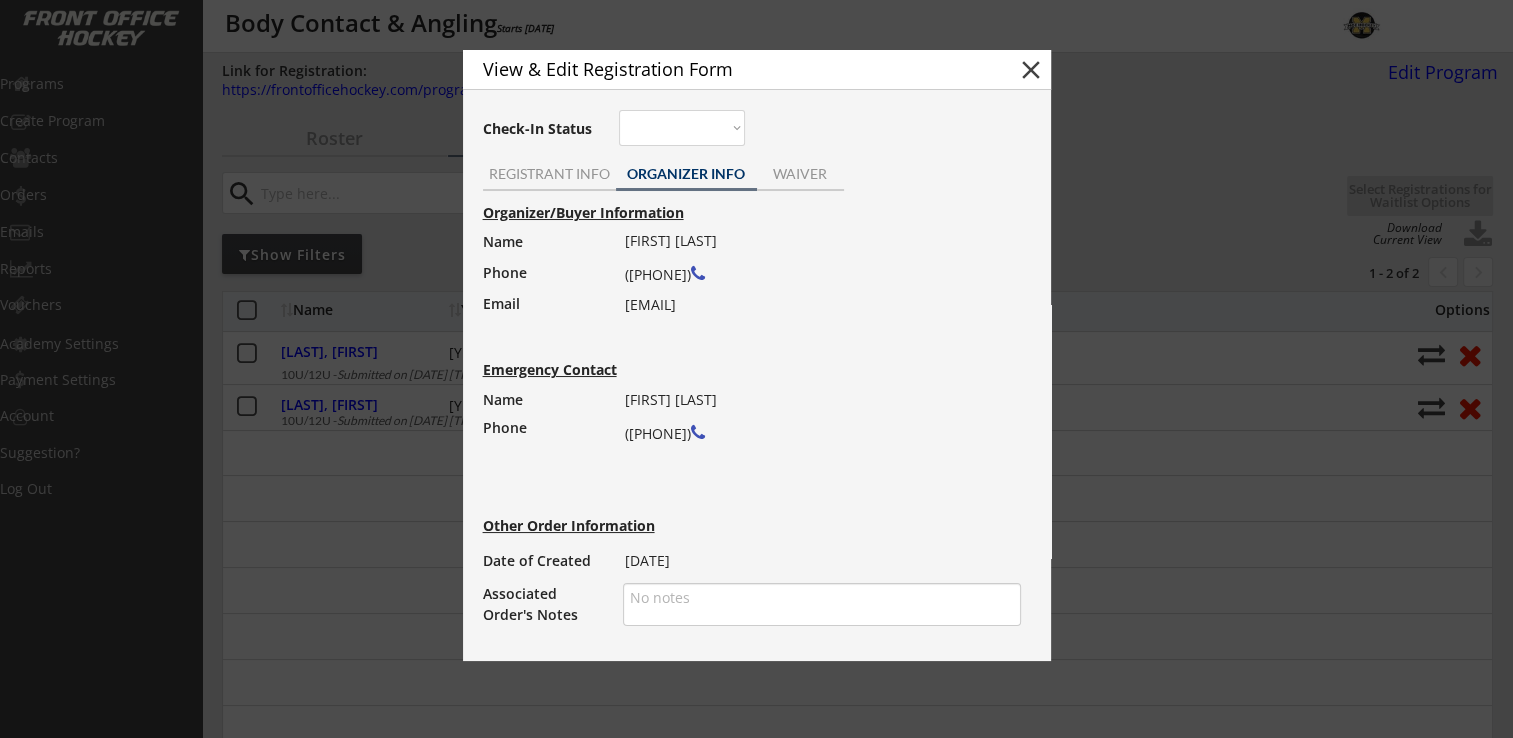 drag, startPoint x: 628, startPoint y: 306, endPoint x: 792, endPoint y: 306, distance: 164 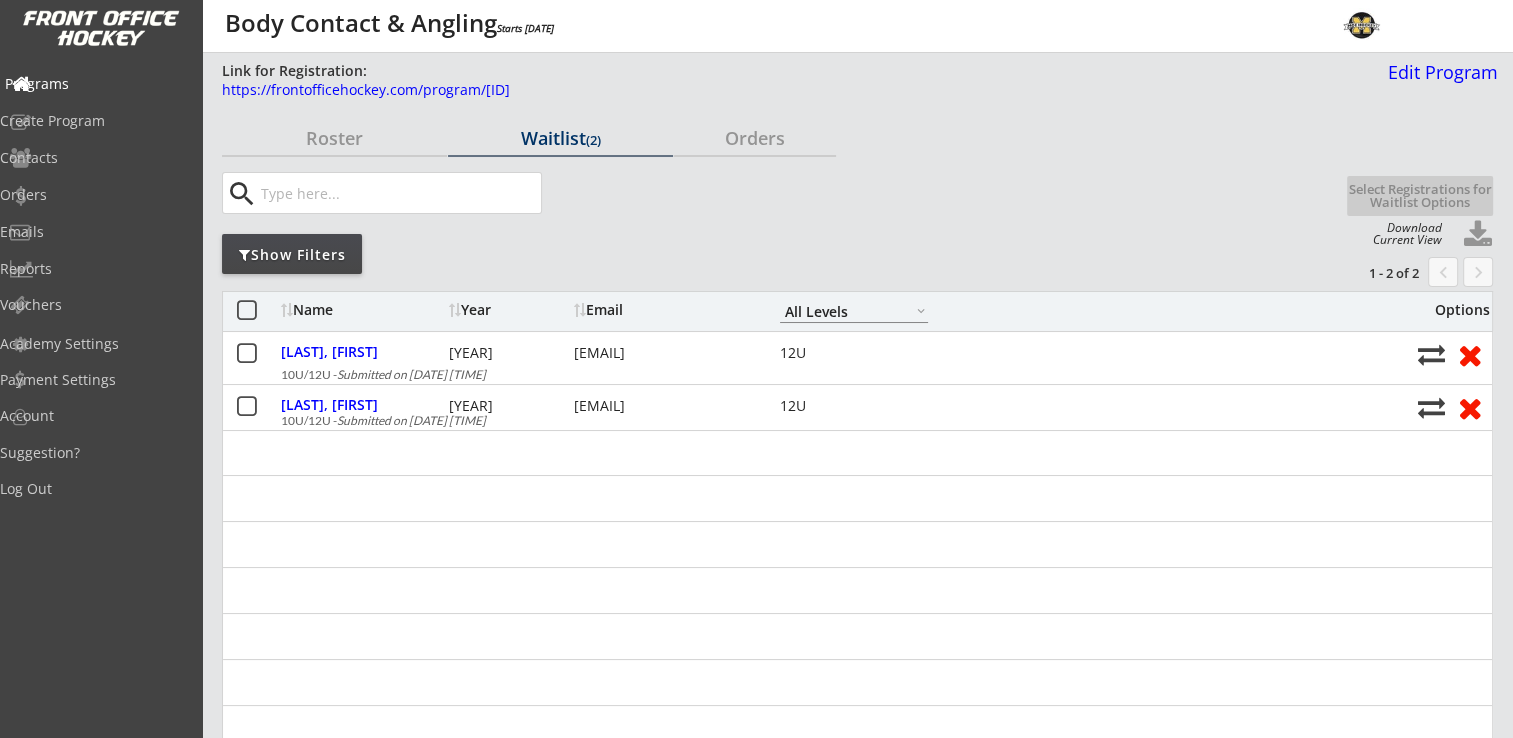 click on "Programs" at bounding box center (95, 84) 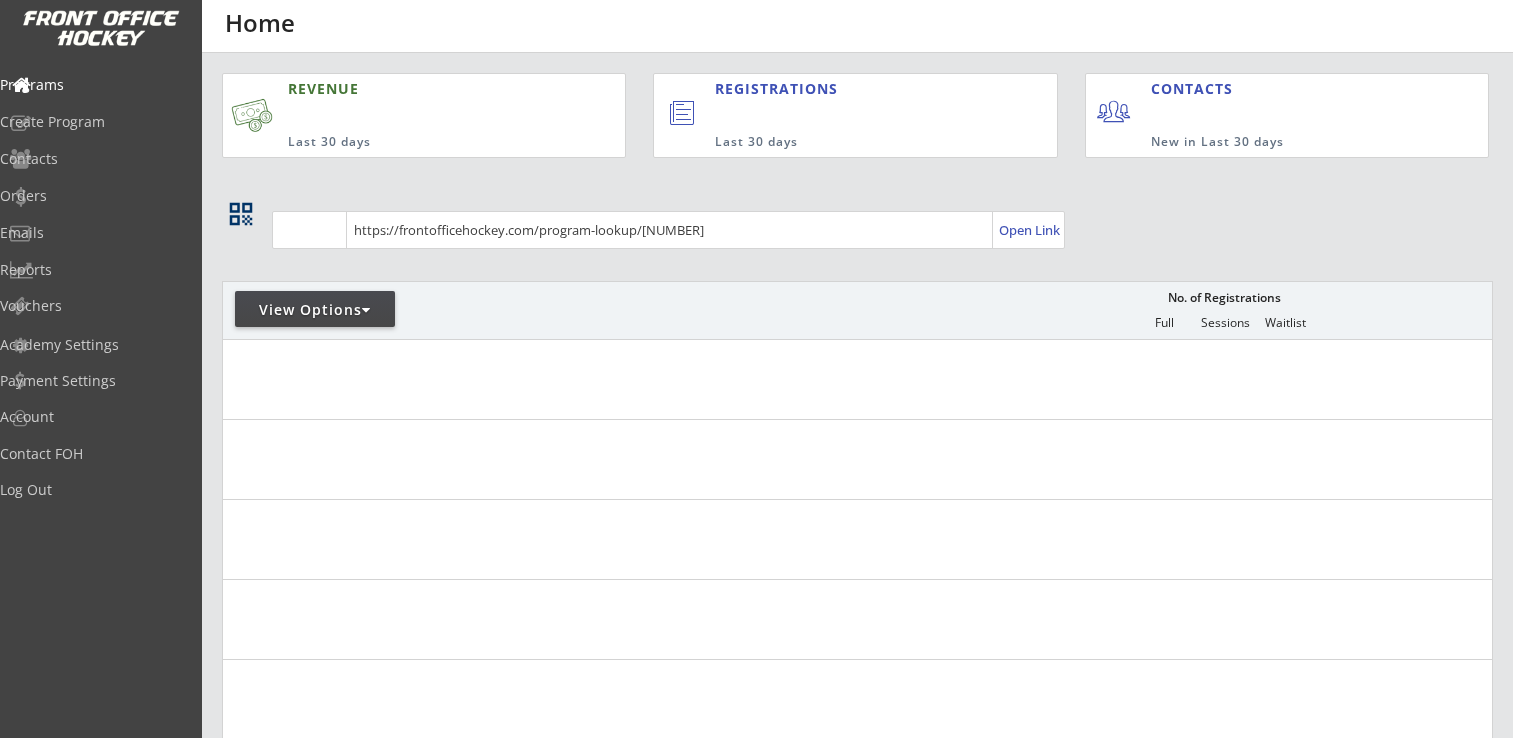scroll, scrollTop: 0, scrollLeft: 0, axis: both 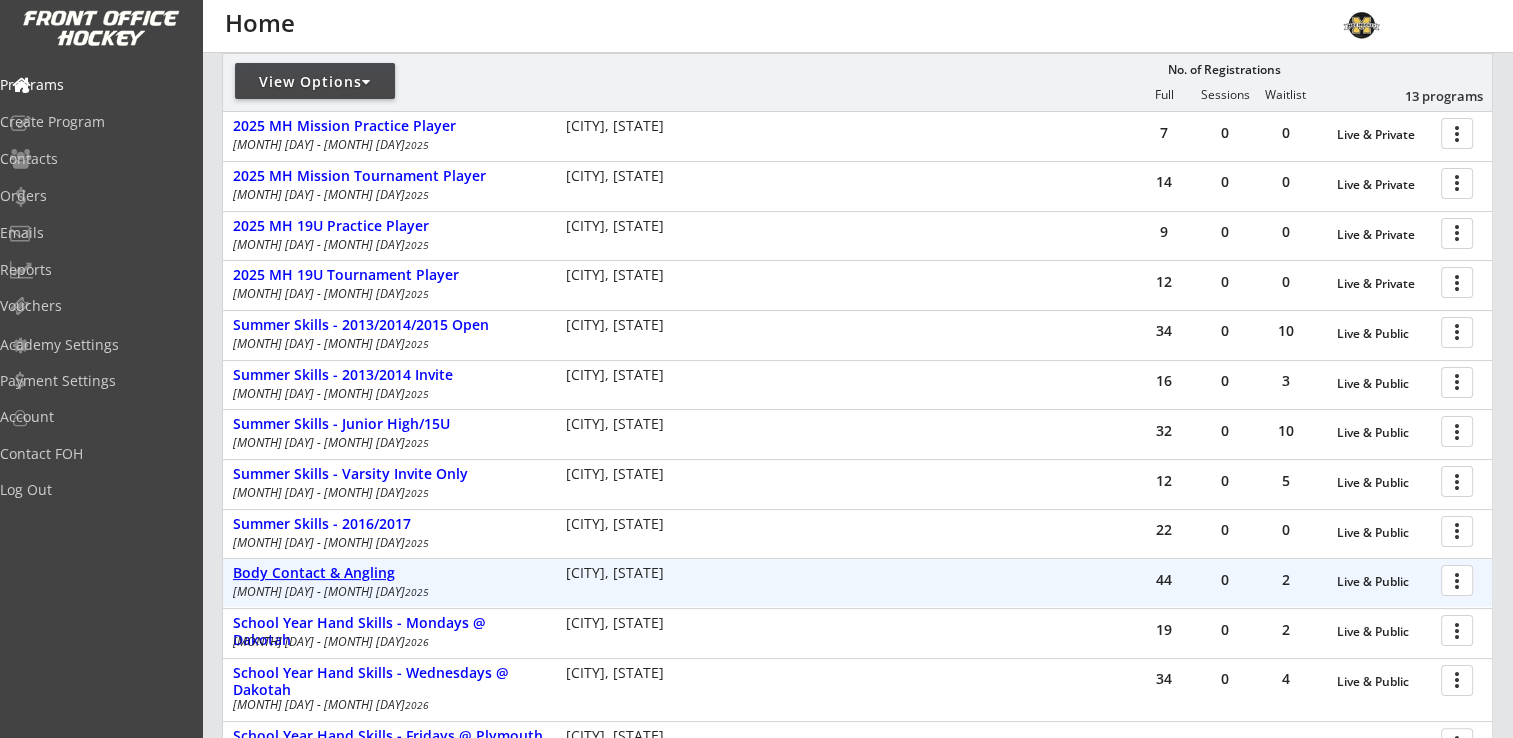 click on "Body Contact & Angling" at bounding box center (1384, 582) 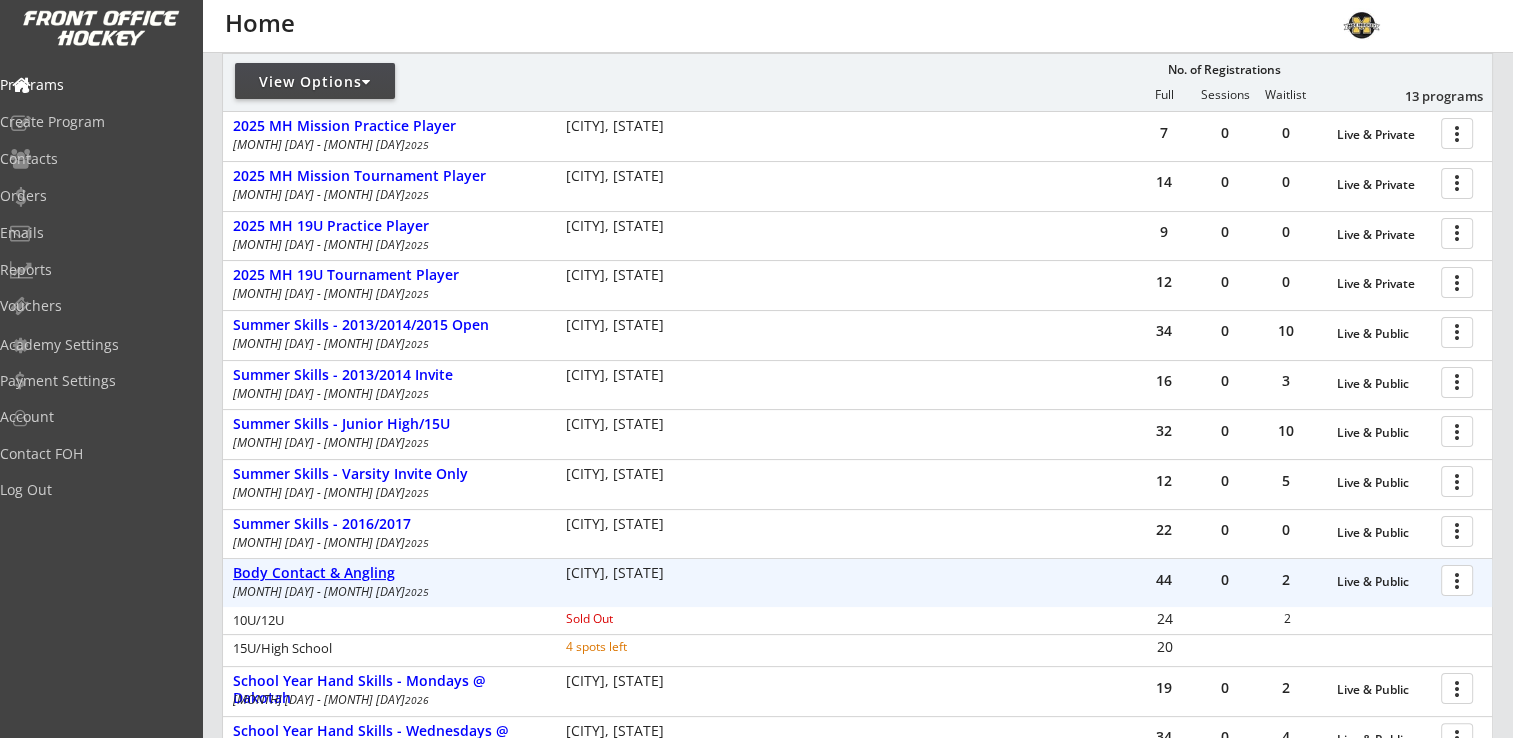 click on "Body Contact & Angling" at bounding box center [1384, 582] 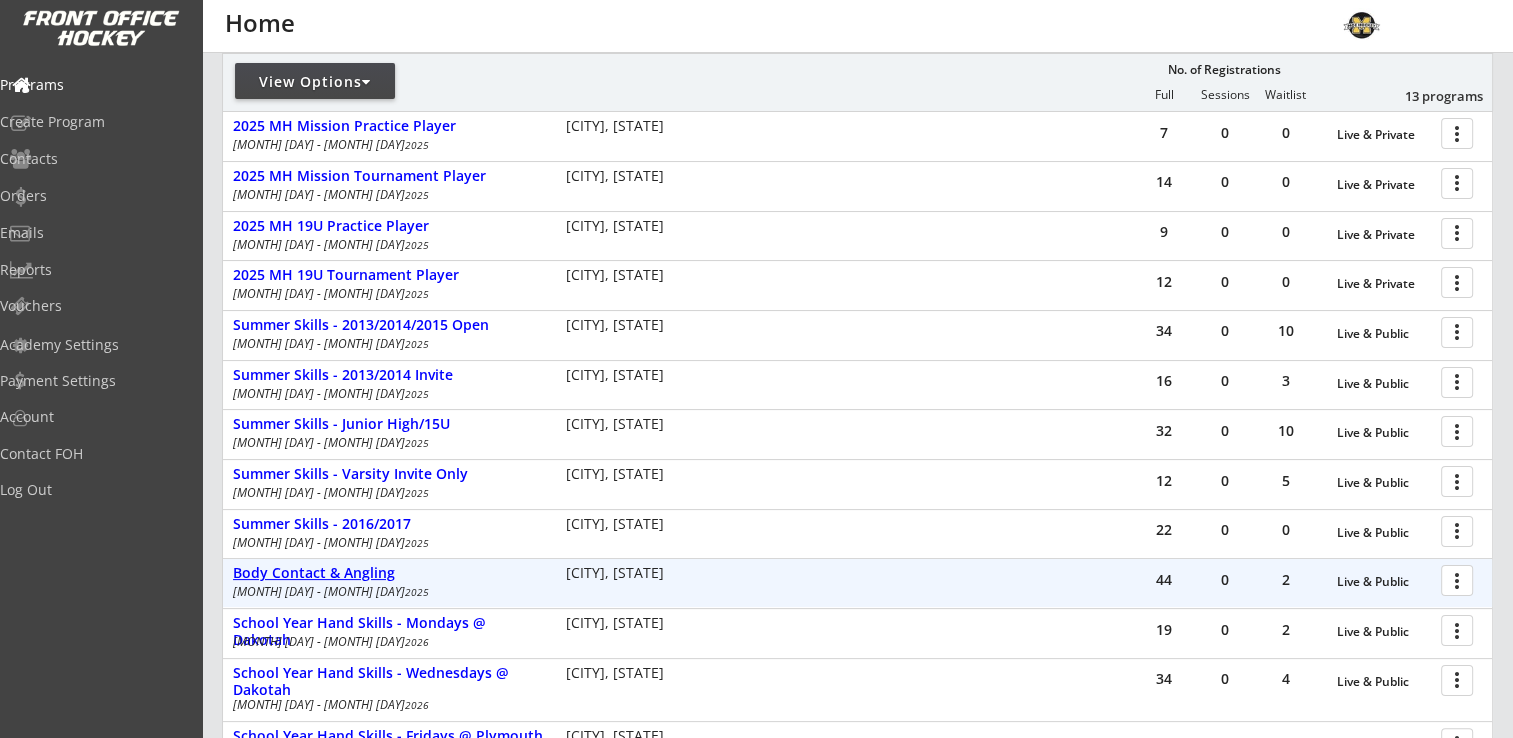 click on "Body Contact & Angling" at bounding box center [1384, 582] 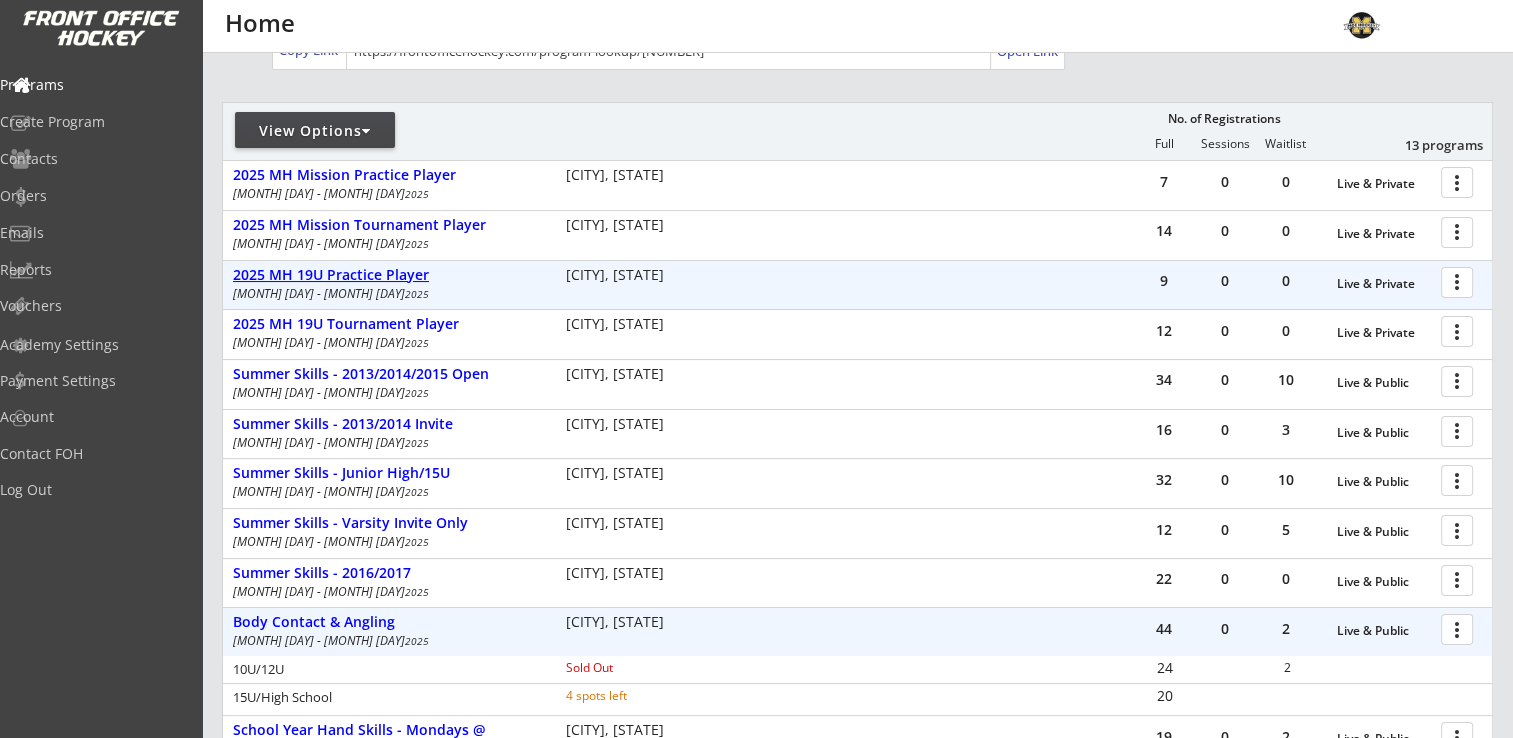 scroll, scrollTop: 200, scrollLeft: 0, axis: vertical 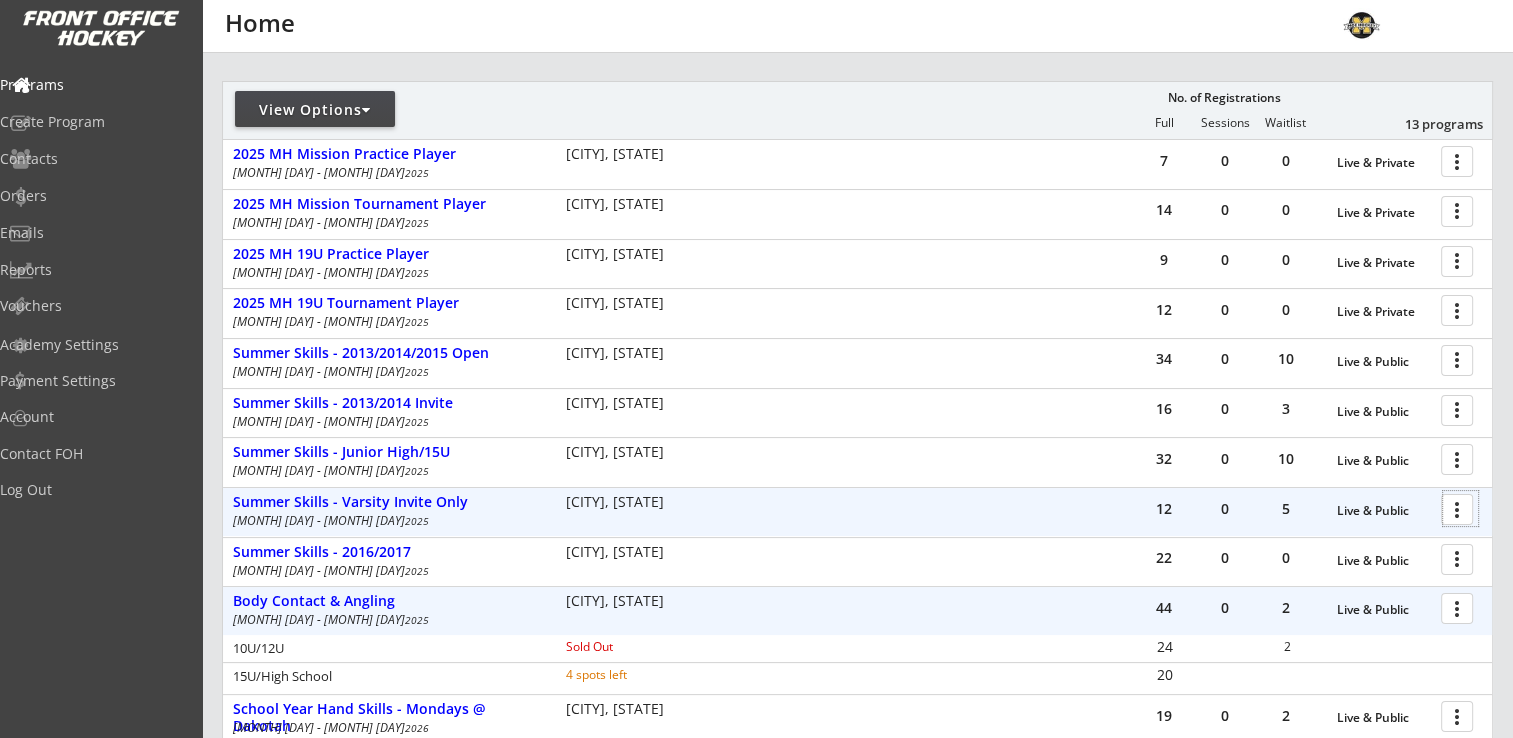 click at bounding box center (1460, 508) 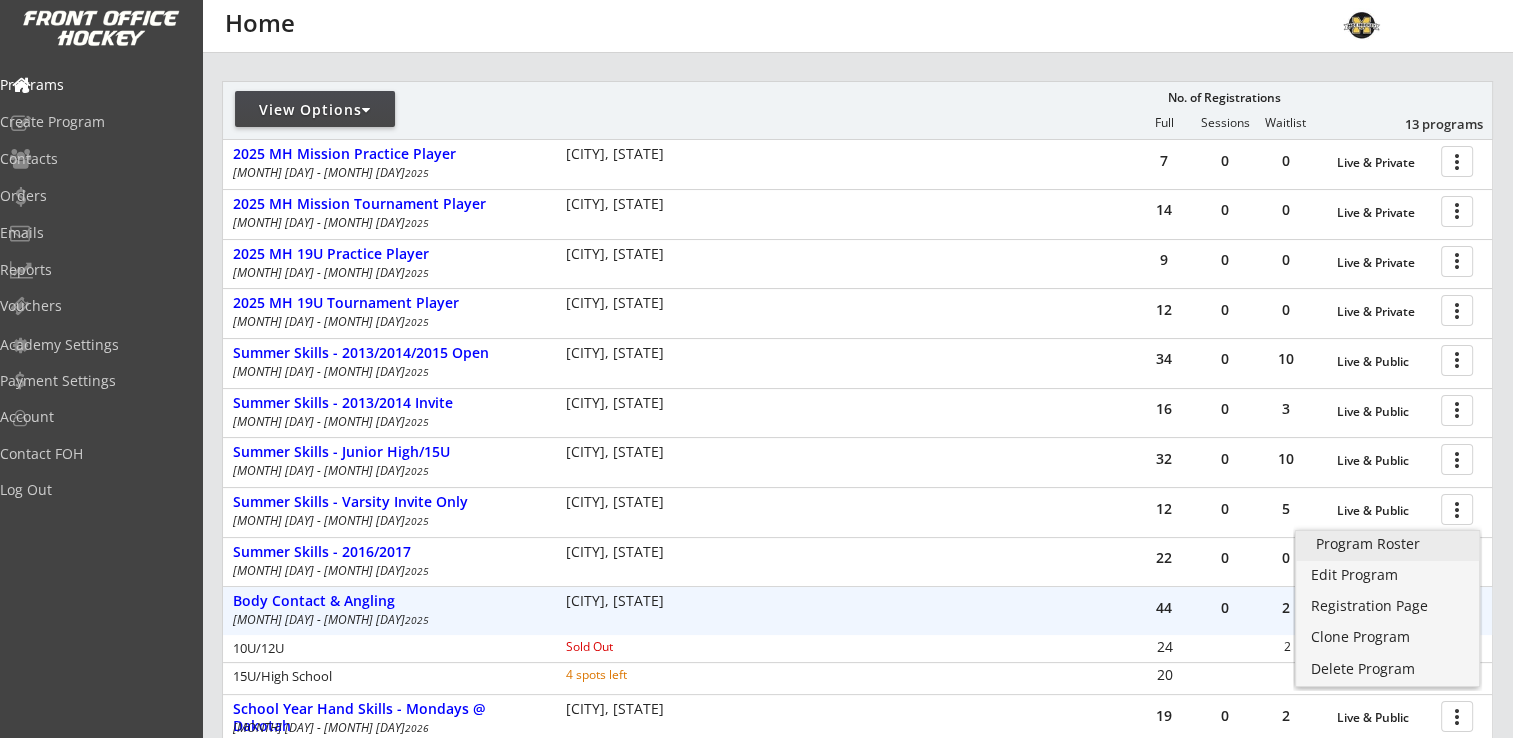 drag, startPoint x: 1387, startPoint y: 540, endPoint x: 1444, endPoint y: 549, distance: 57.706154 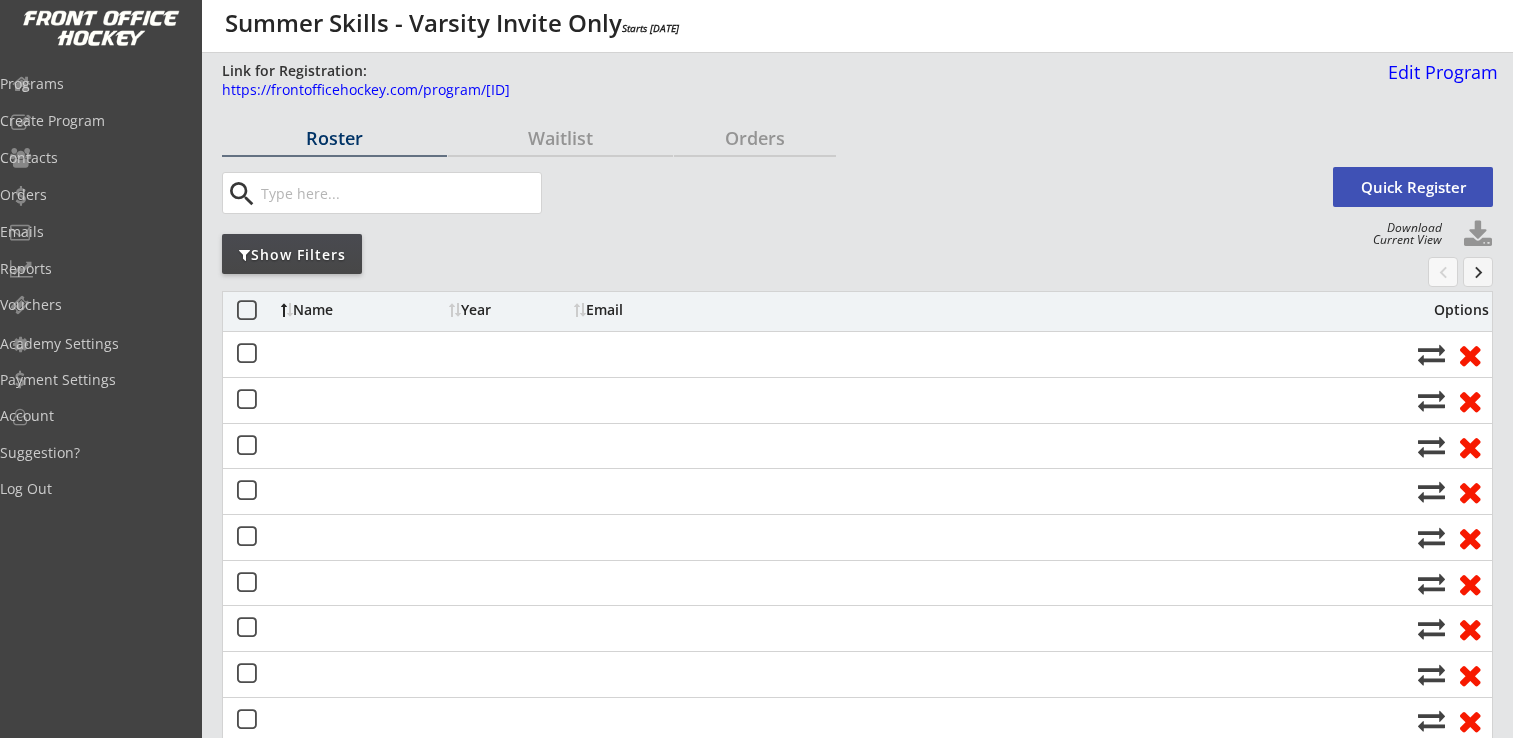 scroll, scrollTop: 0, scrollLeft: 0, axis: both 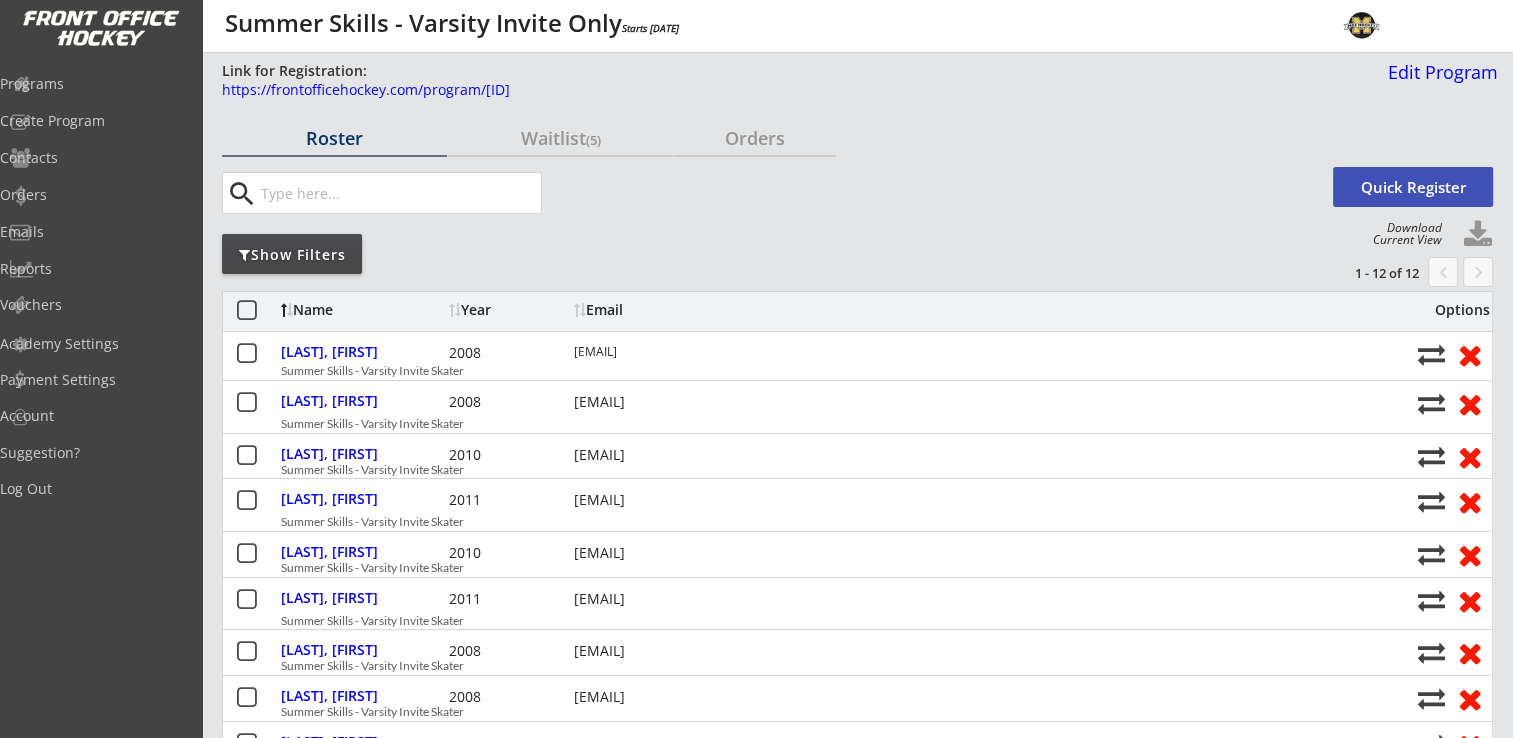 click at bounding box center [1478, 235] 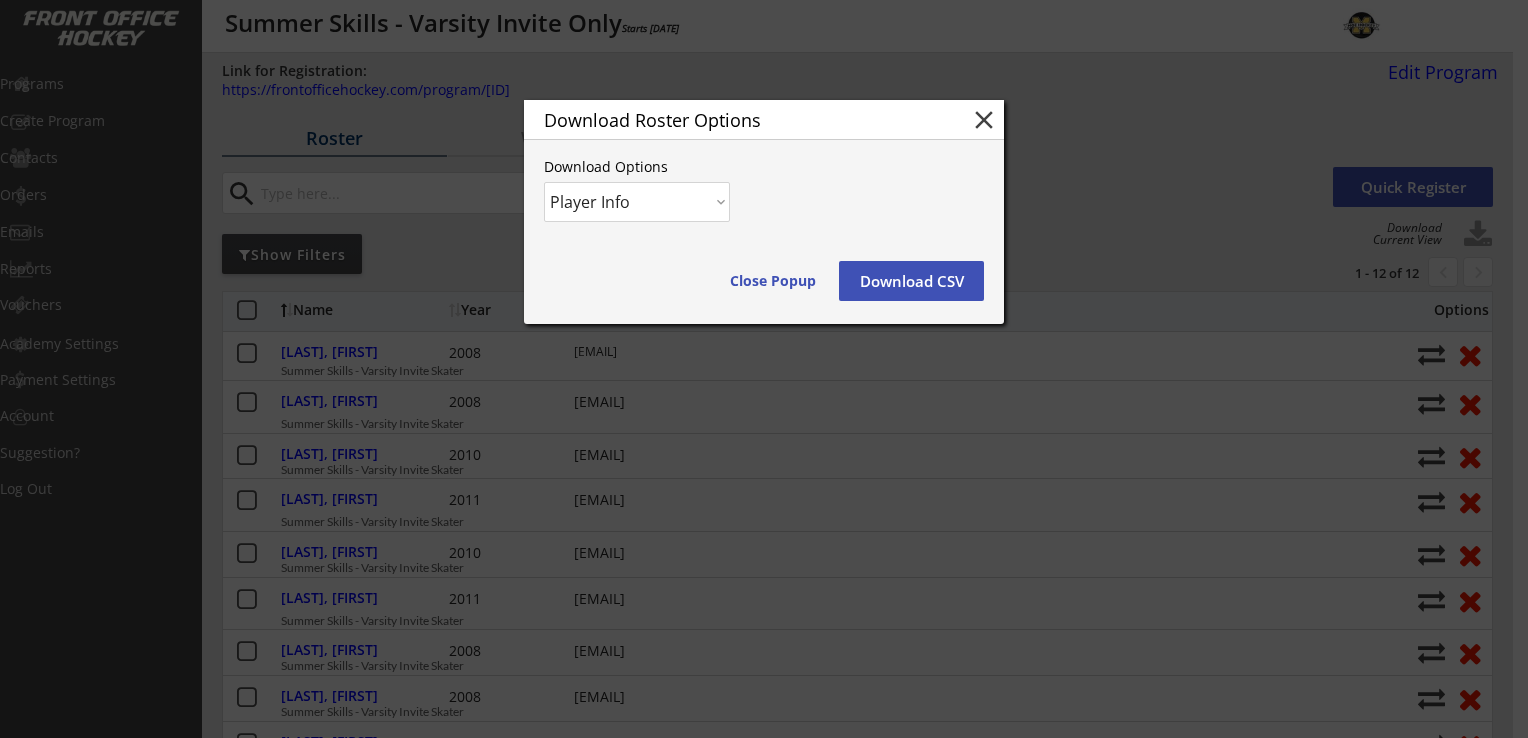 click on "Download CSV" at bounding box center (773, 281) 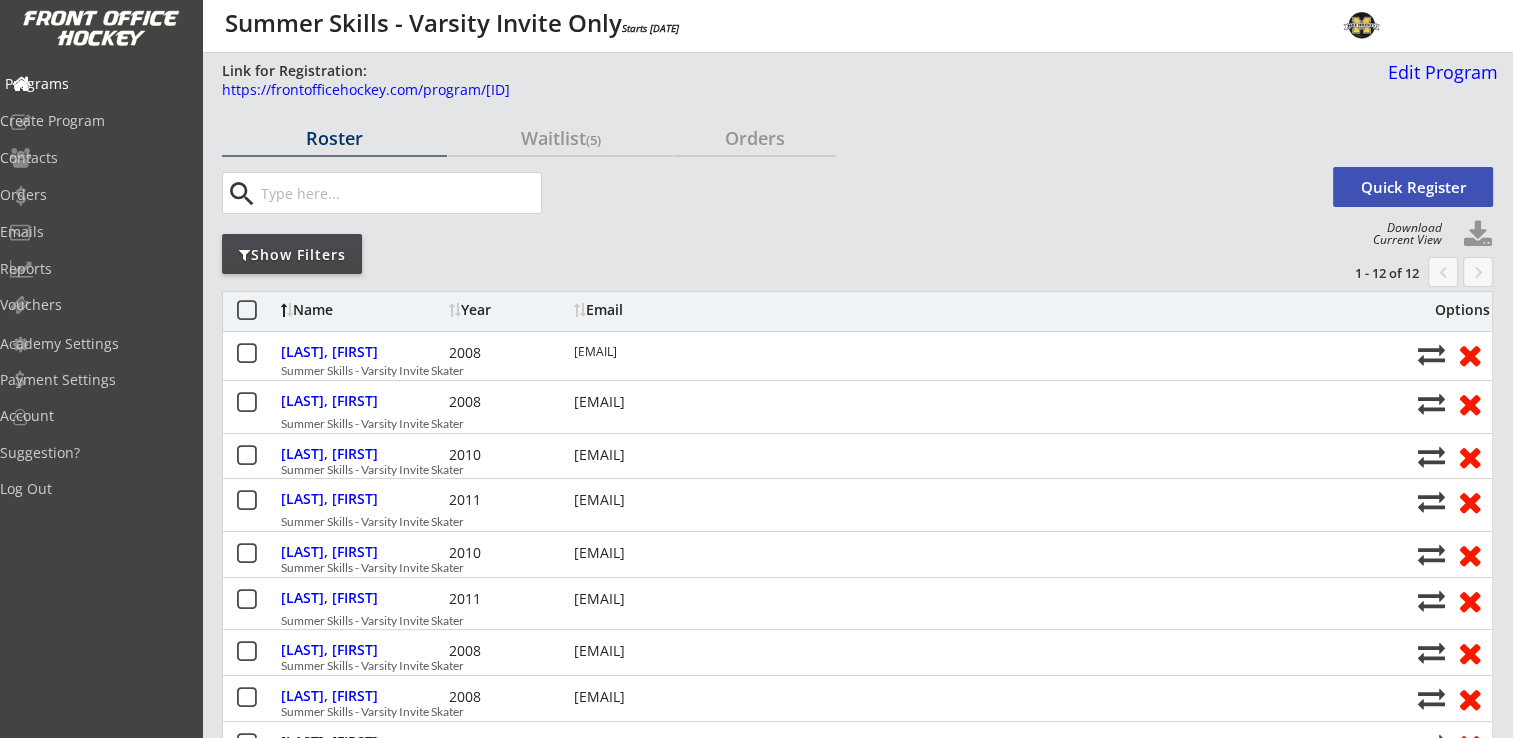 click on "Programs" at bounding box center [95, 84] 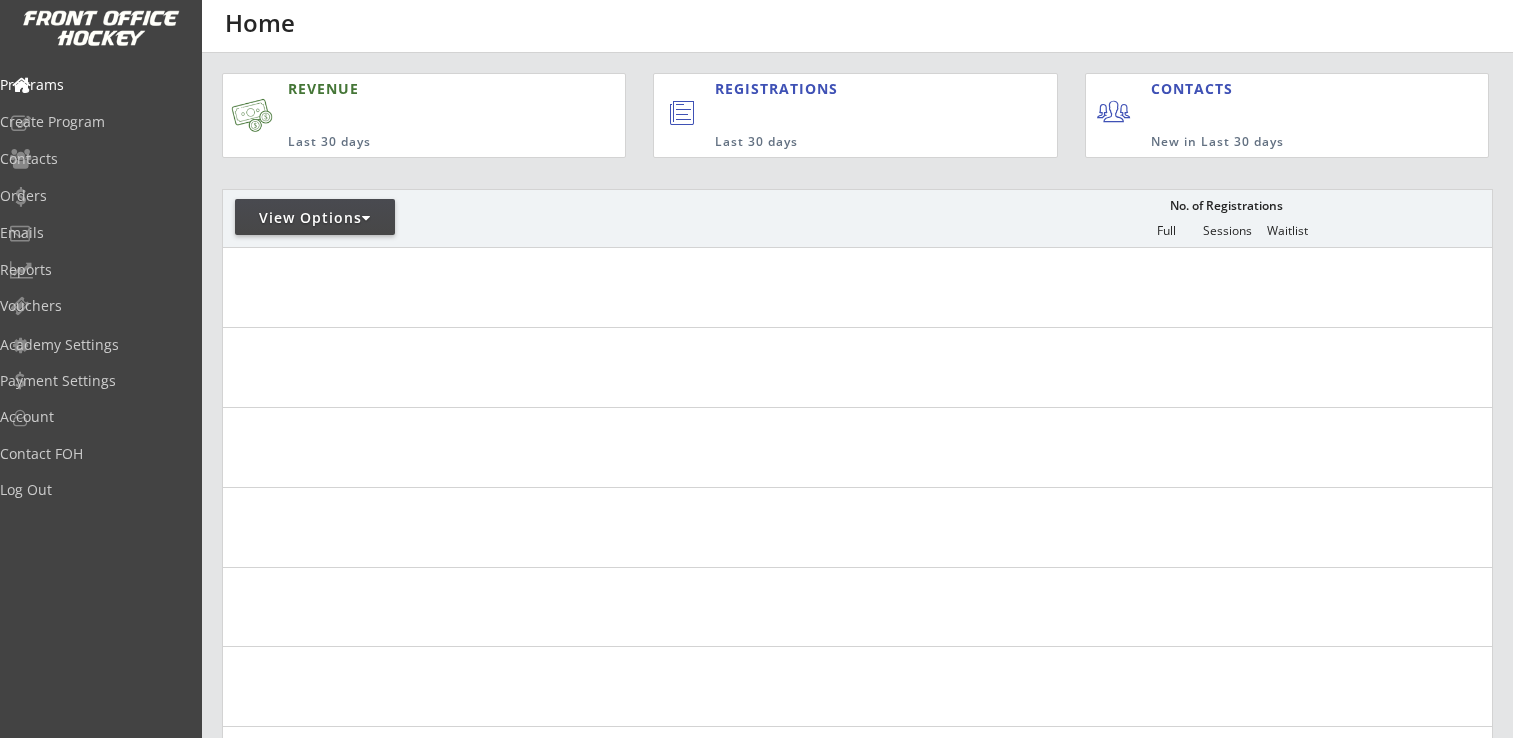 scroll, scrollTop: 0, scrollLeft: 0, axis: both 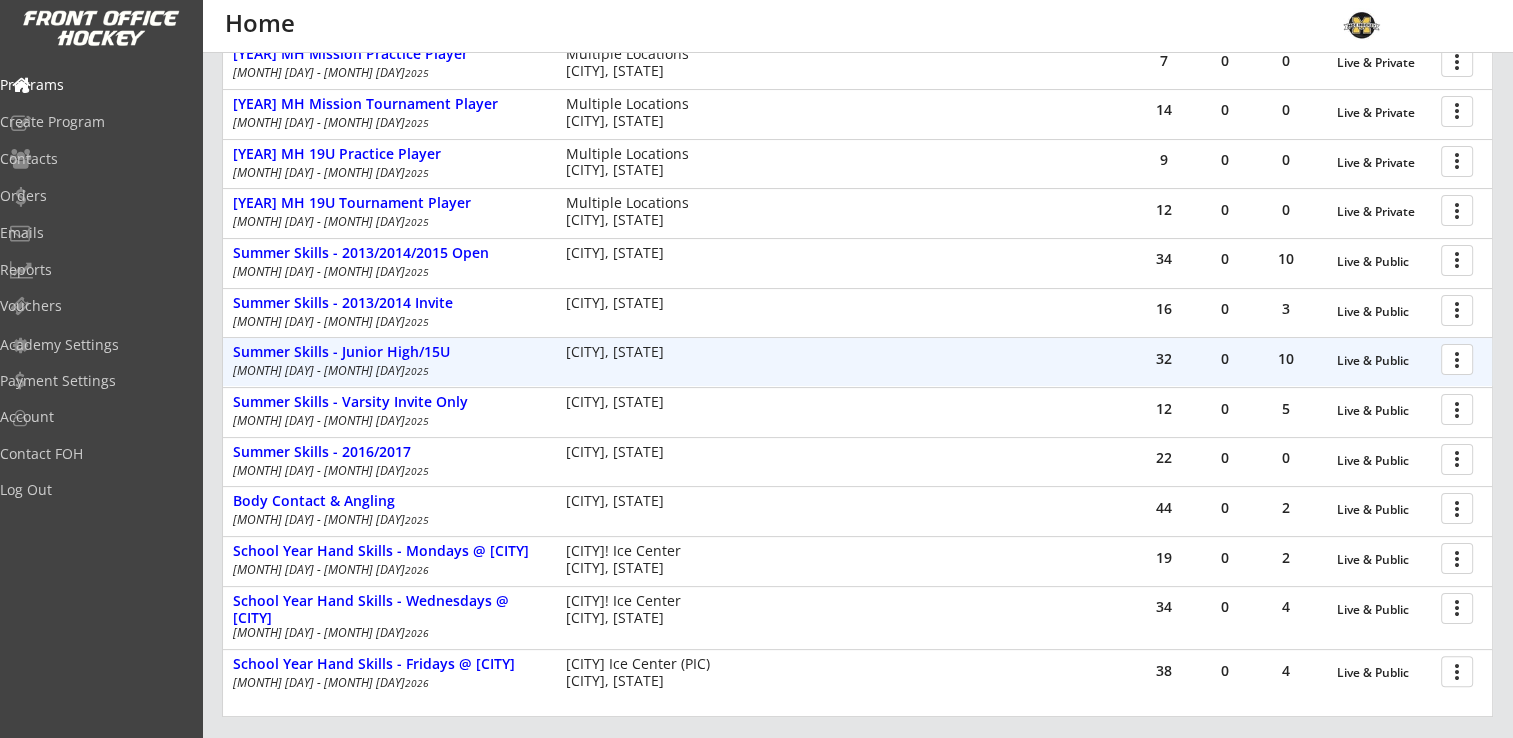 click at bounding box center [1460, 358] 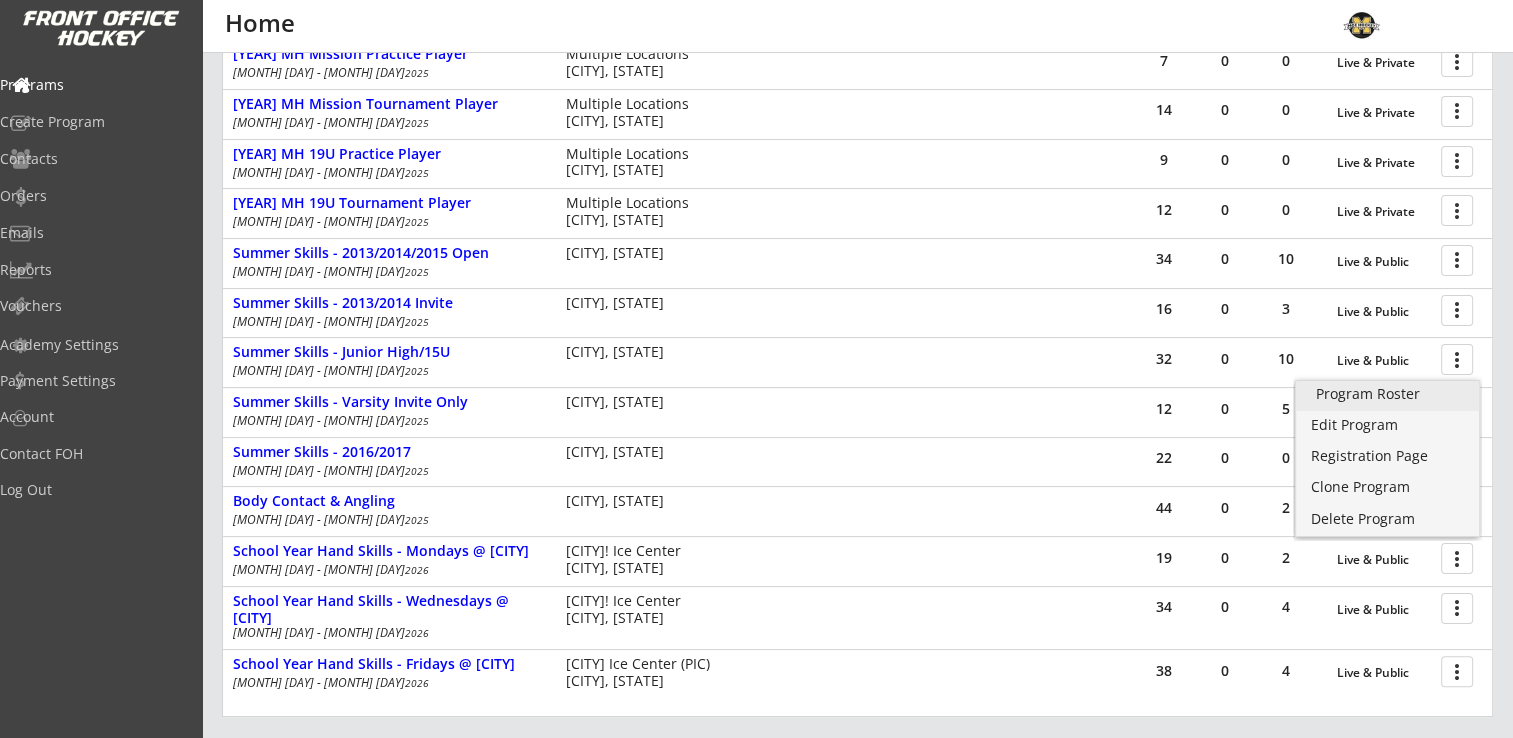 click on "Program Roster" at bounding box center [1387, 394] 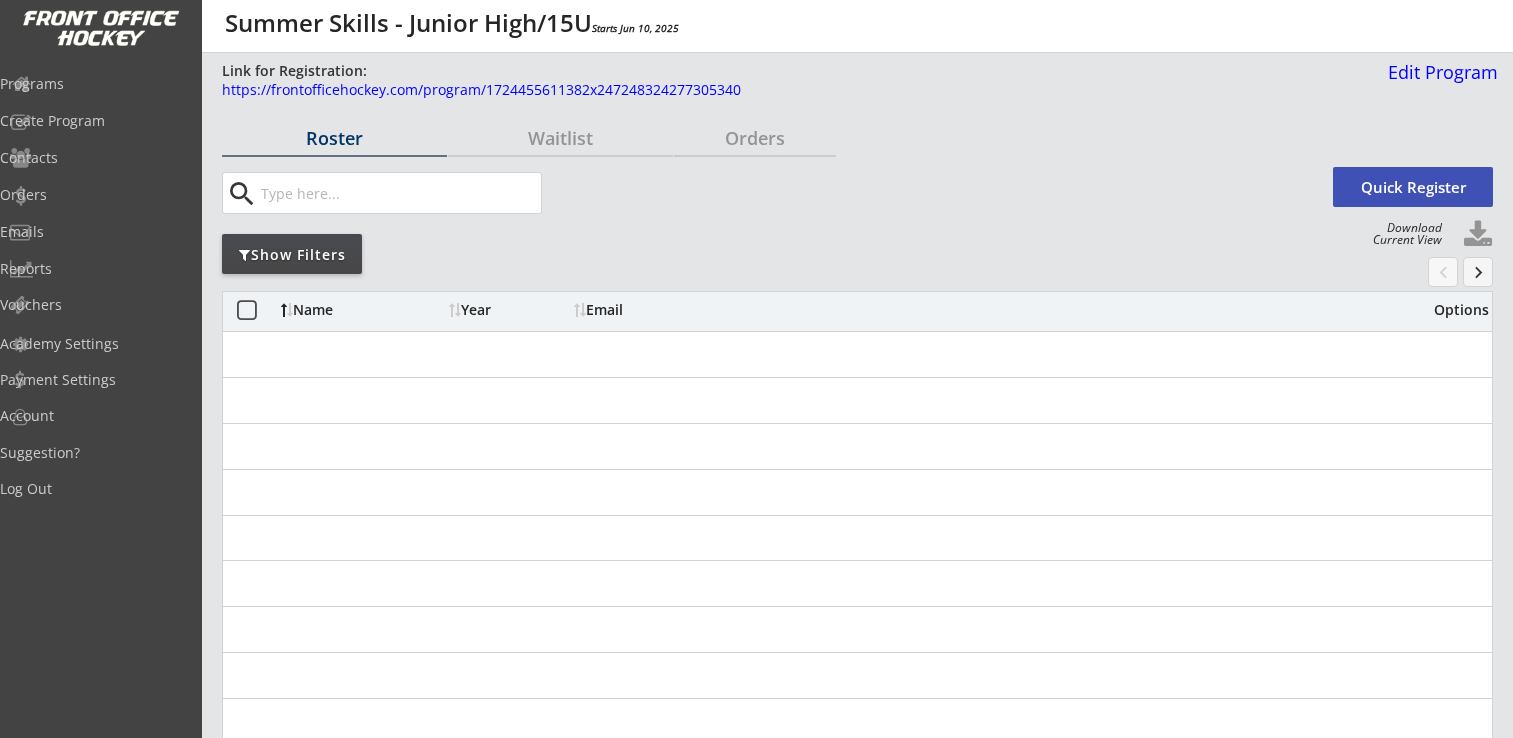 scroll, scrollTop: 0, scrollLeft: 0, axis: both 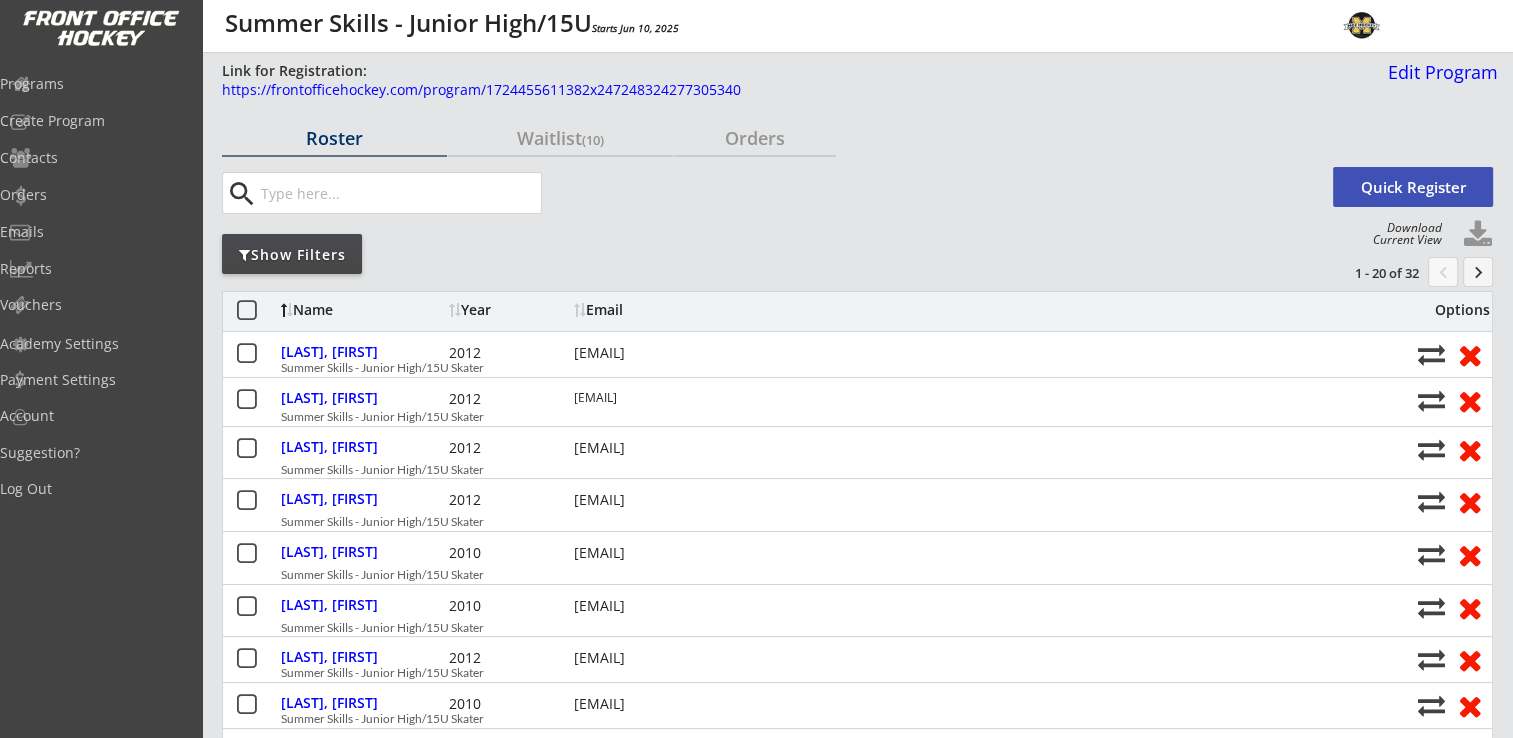 click at bounding box center (1478, 235) 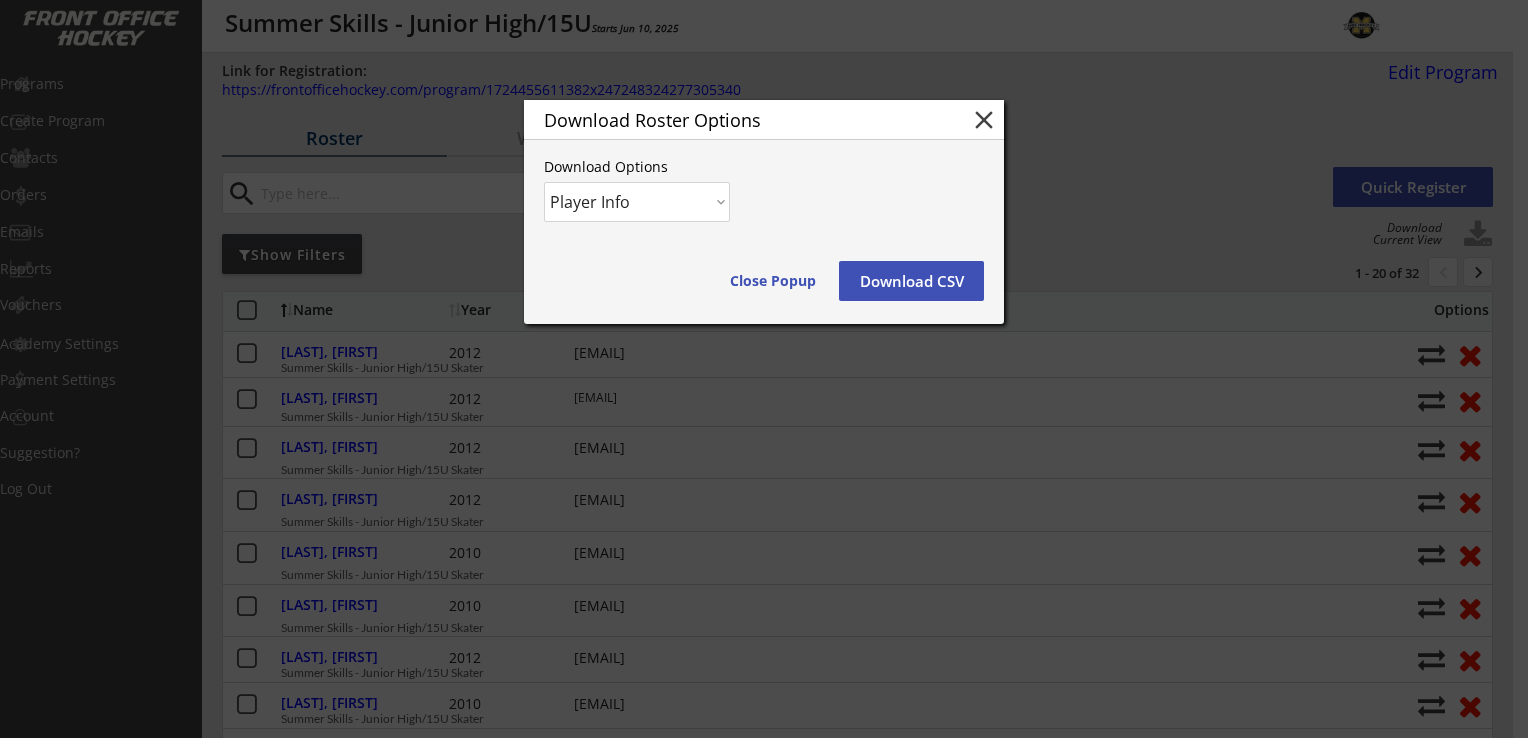 click on "Download CSV" at bounding box center (773, 281) 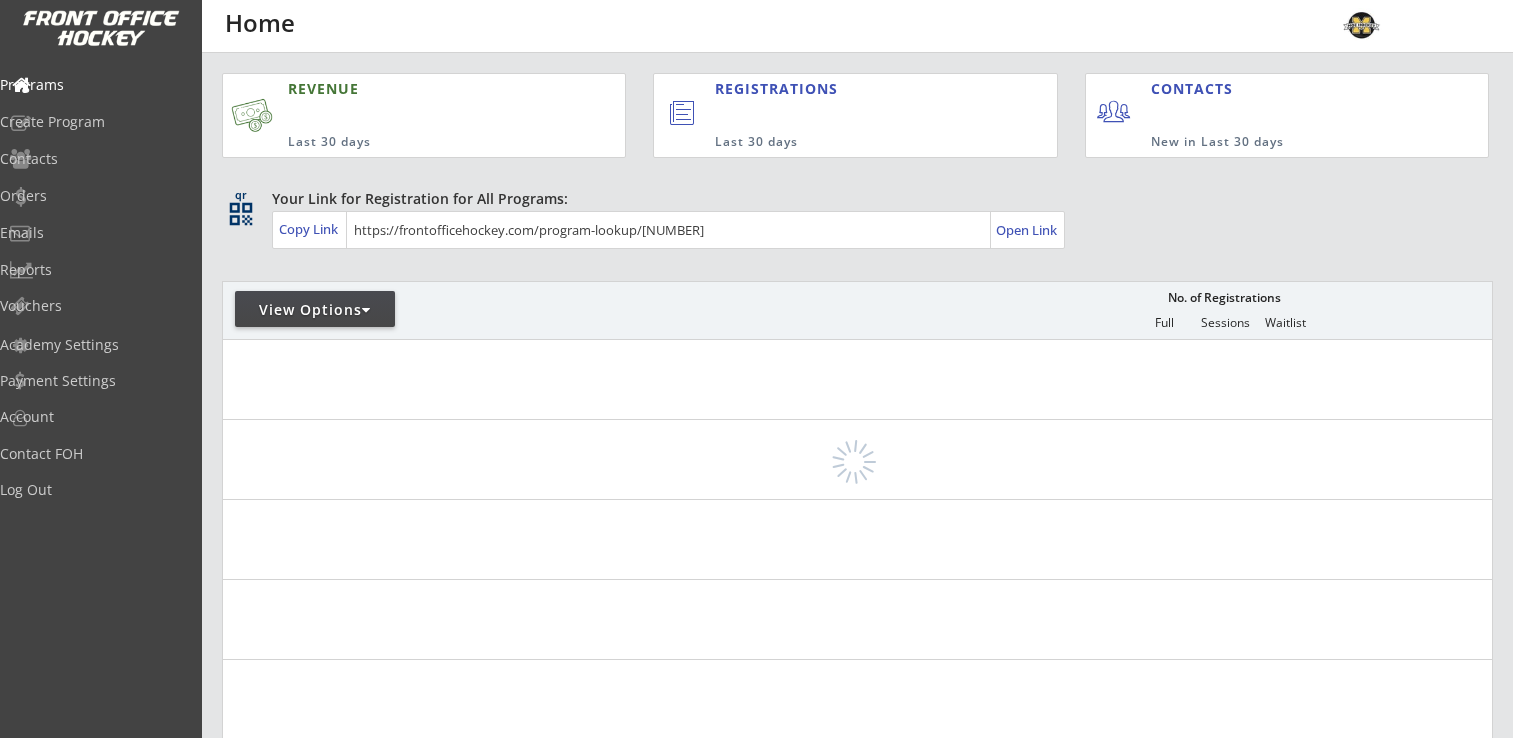 scroll, scrollTop: 0, scrollLeft: 0, axis: both 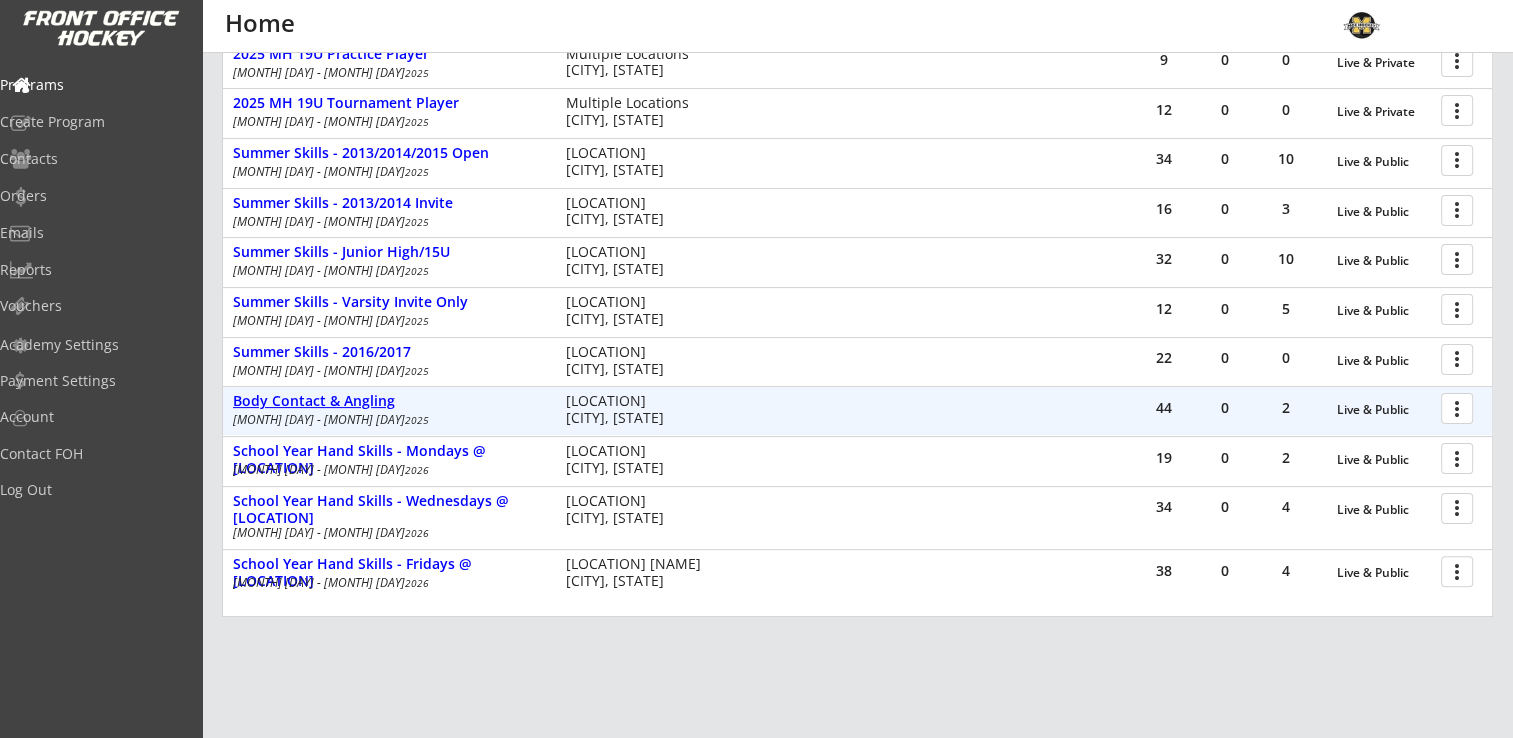 click on "Body Contact & Angling" at bounding box center [1384, 410] 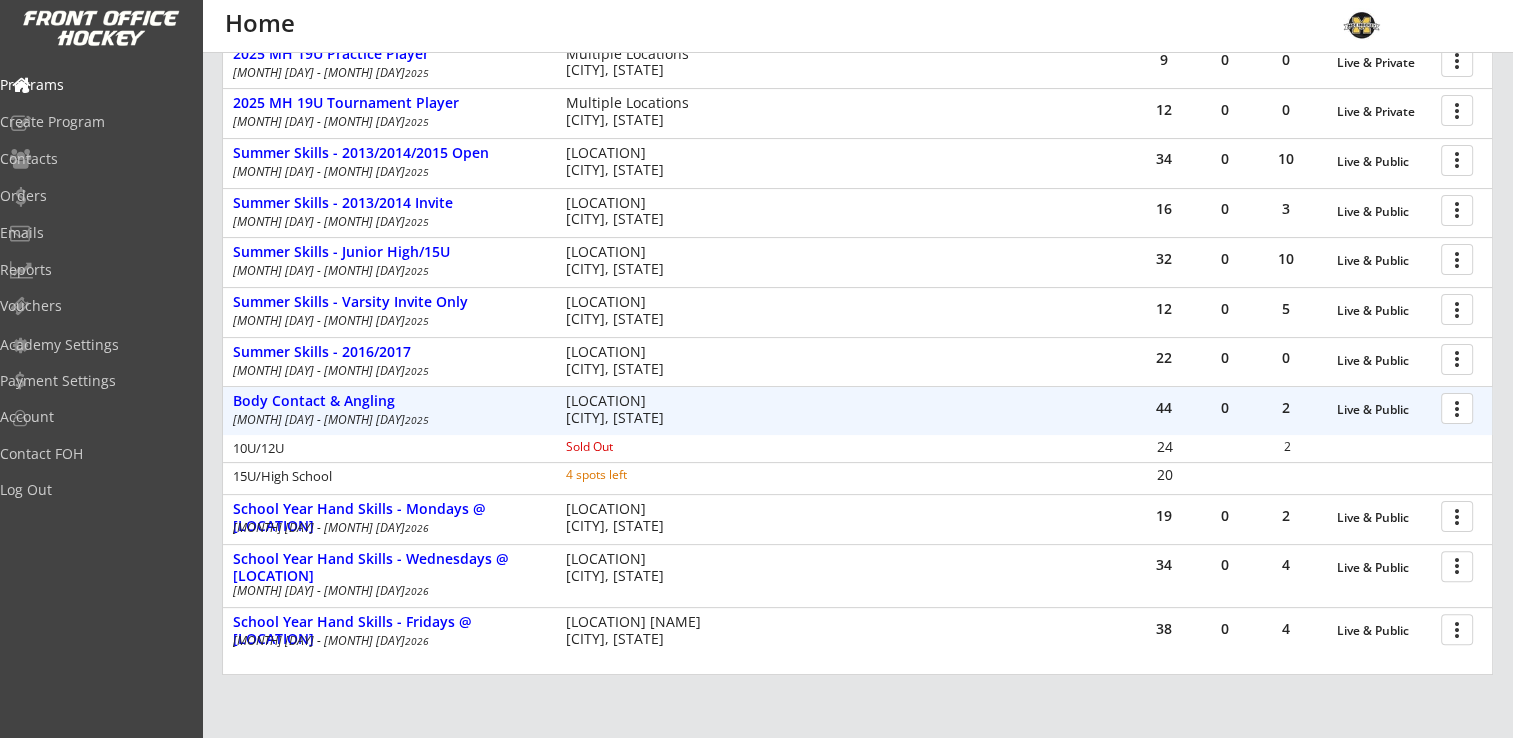 click at bounding box center (1460, 407) 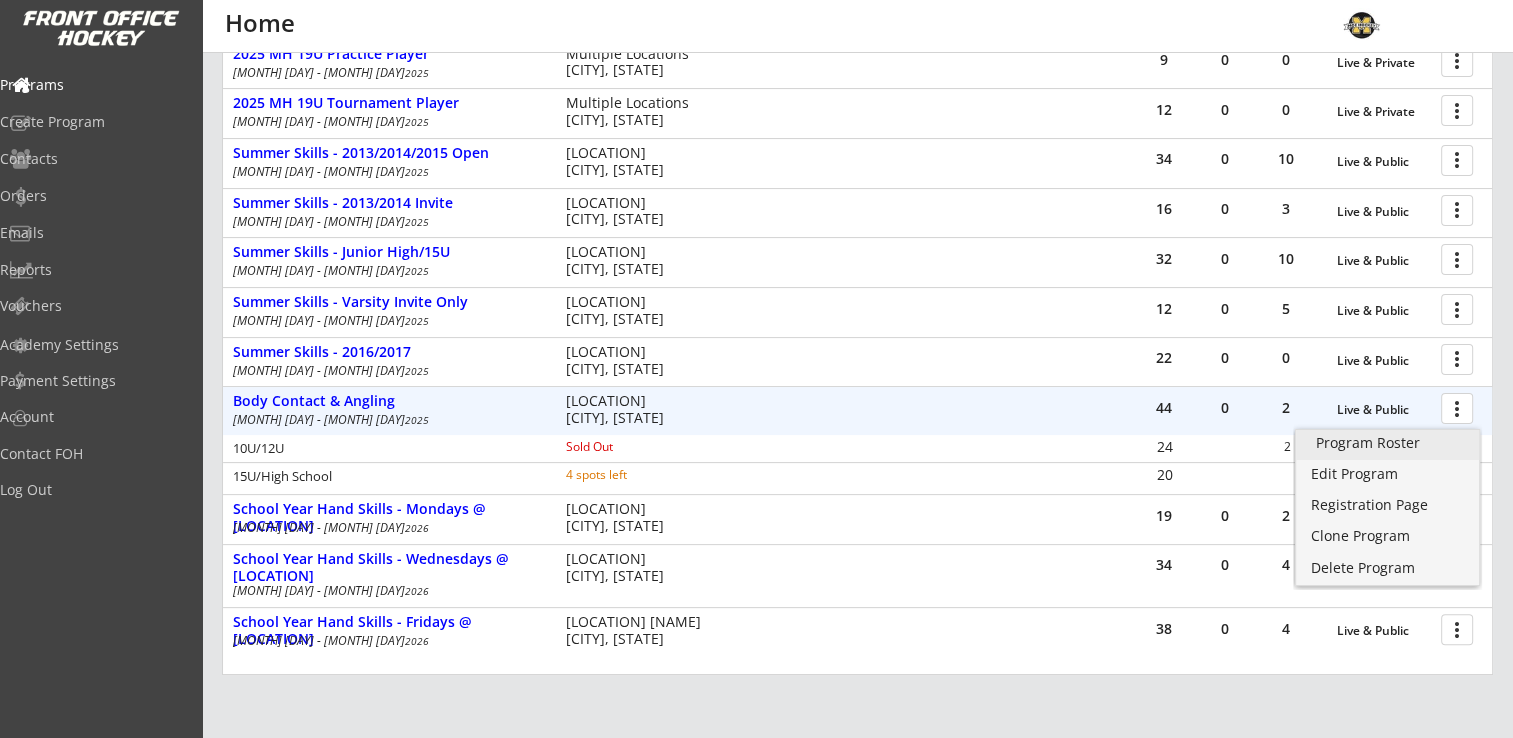 click on "Program Roster" at bounding box center (1387, 443) 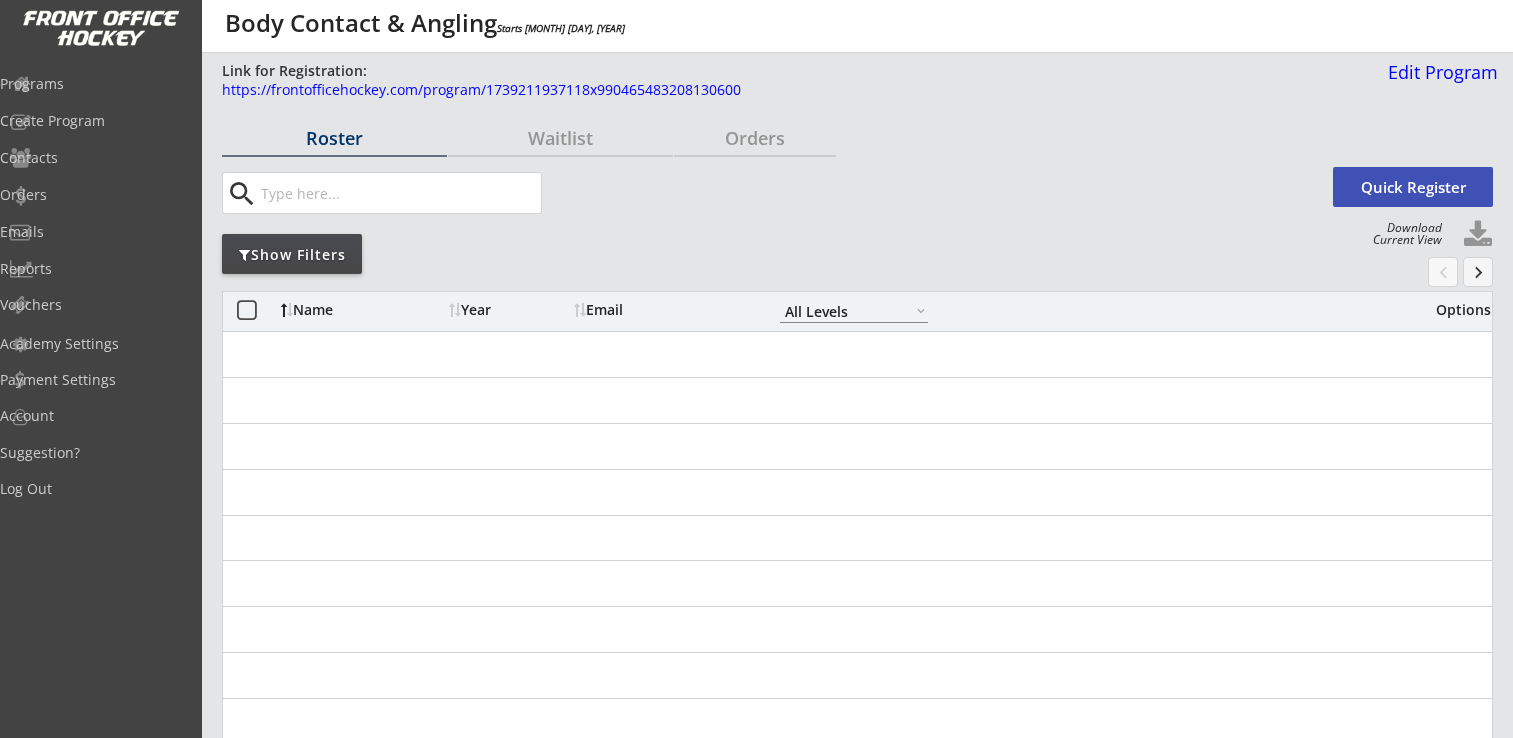 scroll, scrollTop: 0, scrollLeft: 0, axis: both 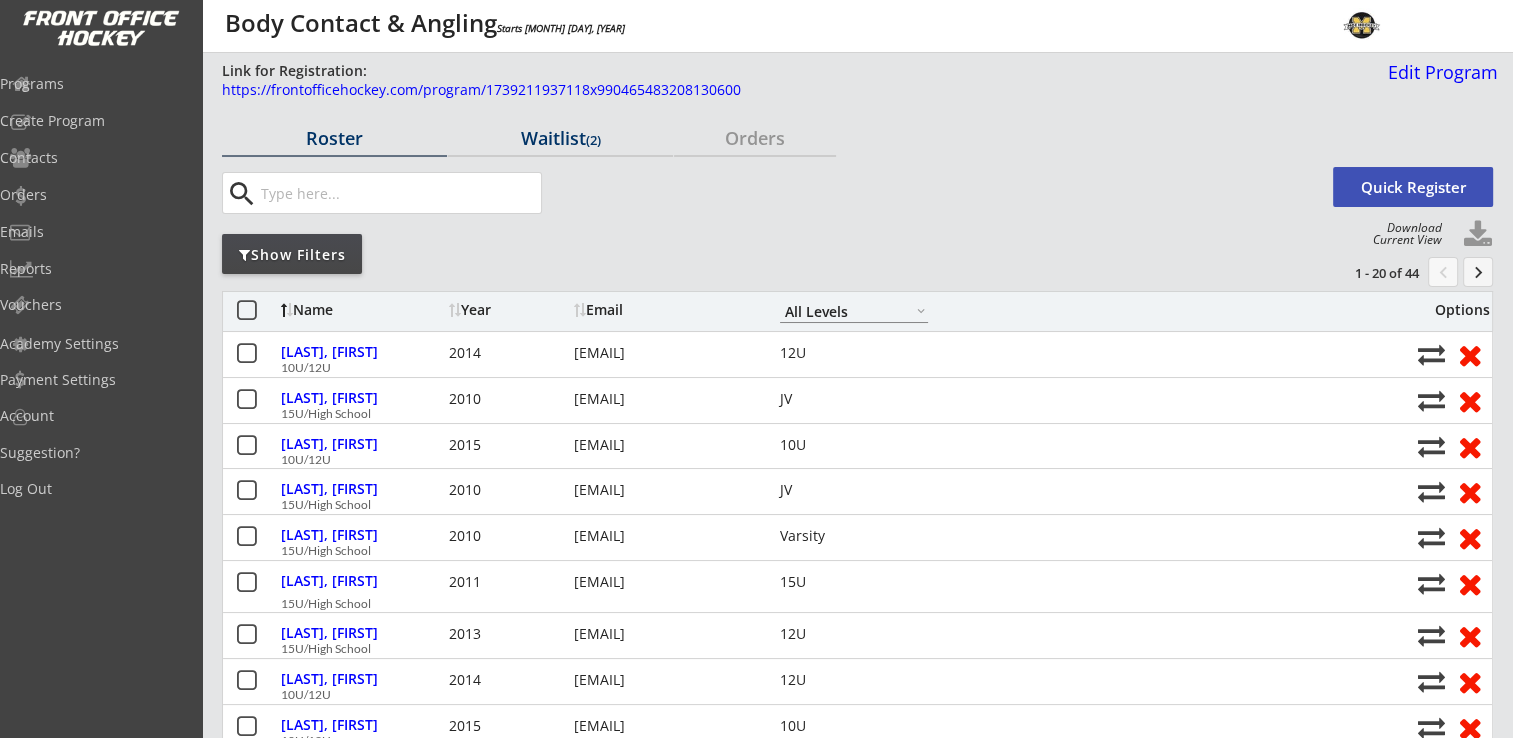 click on "Waitlist   (2)" at bounding box center (334, 138) 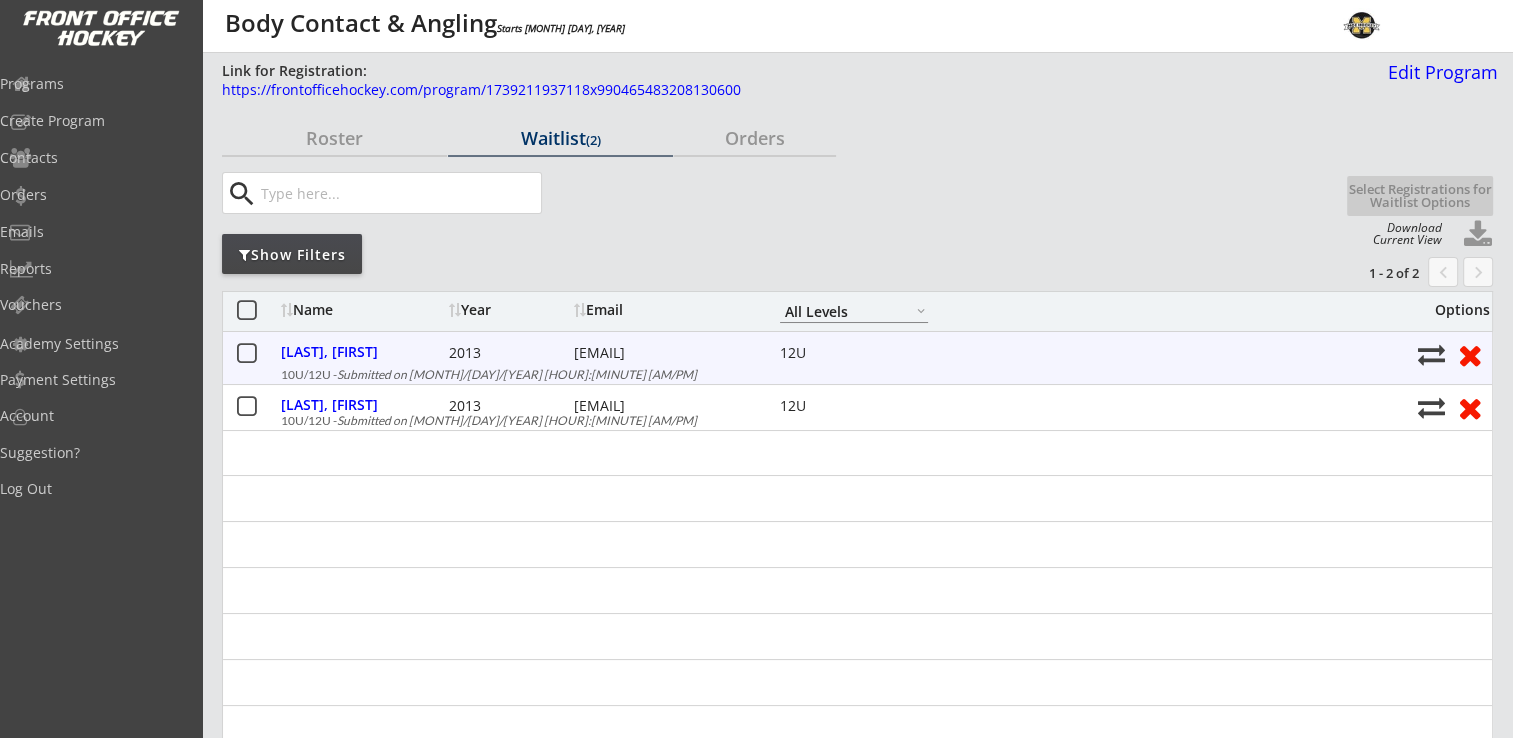 click at bounding box center [1431, 354] 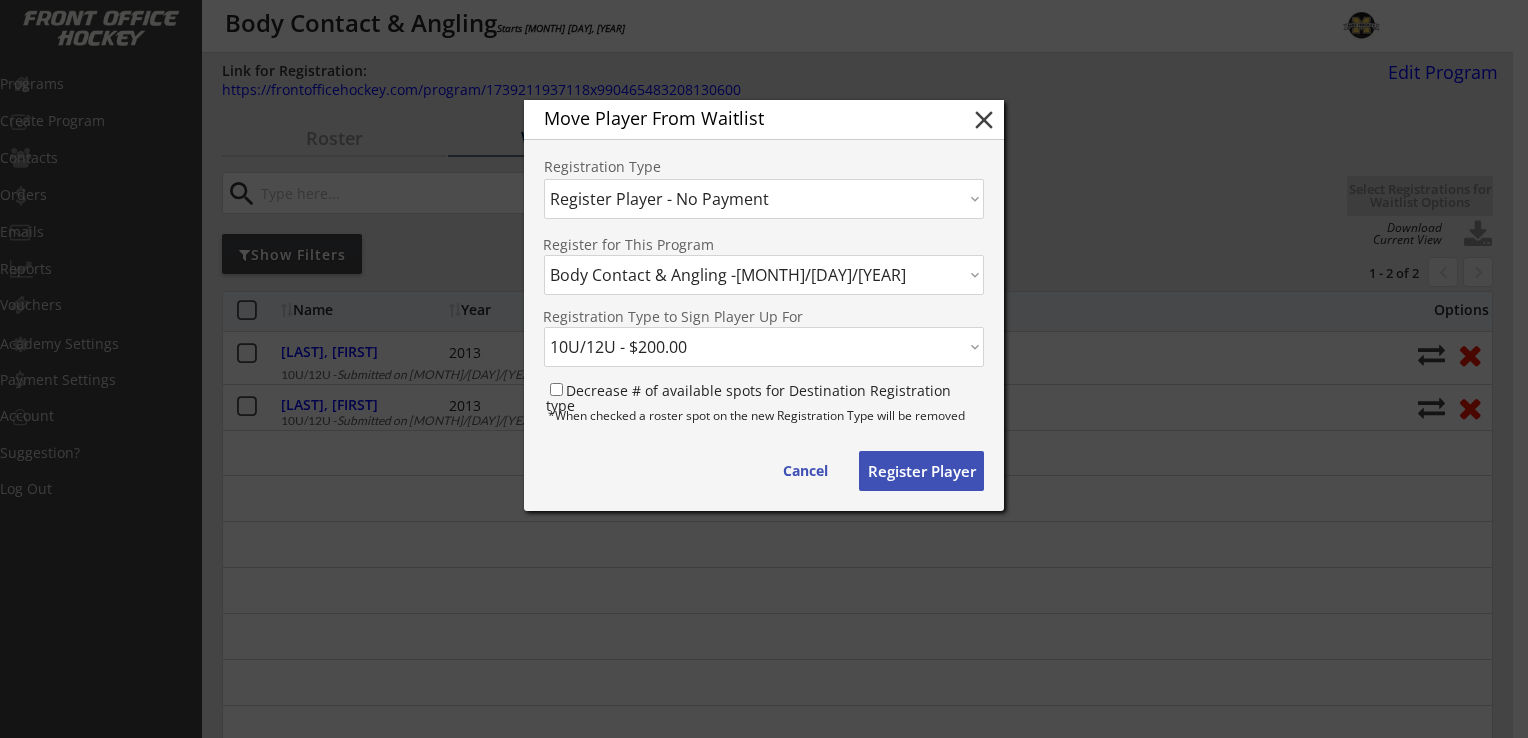 click on "Choose an option... Move Player to a Different Waitlist Register Player - No Payment Register Player - With Paying Now" at bounding box center (764, 199) 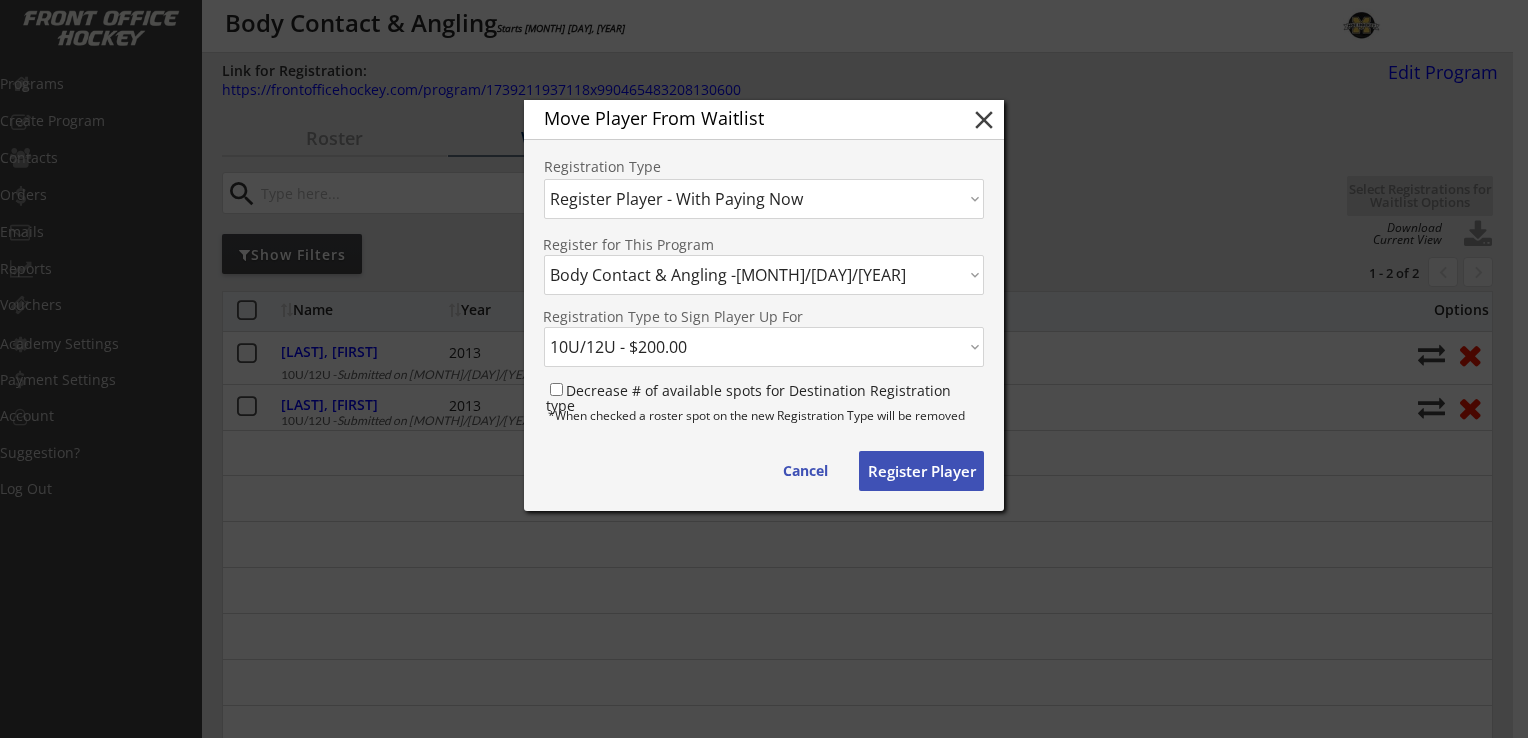 click on "Choose an option... Move Player to a Different Waitlist Register Player - No Payment Register Player - With Paying Now" at bounding box center [764, 199] 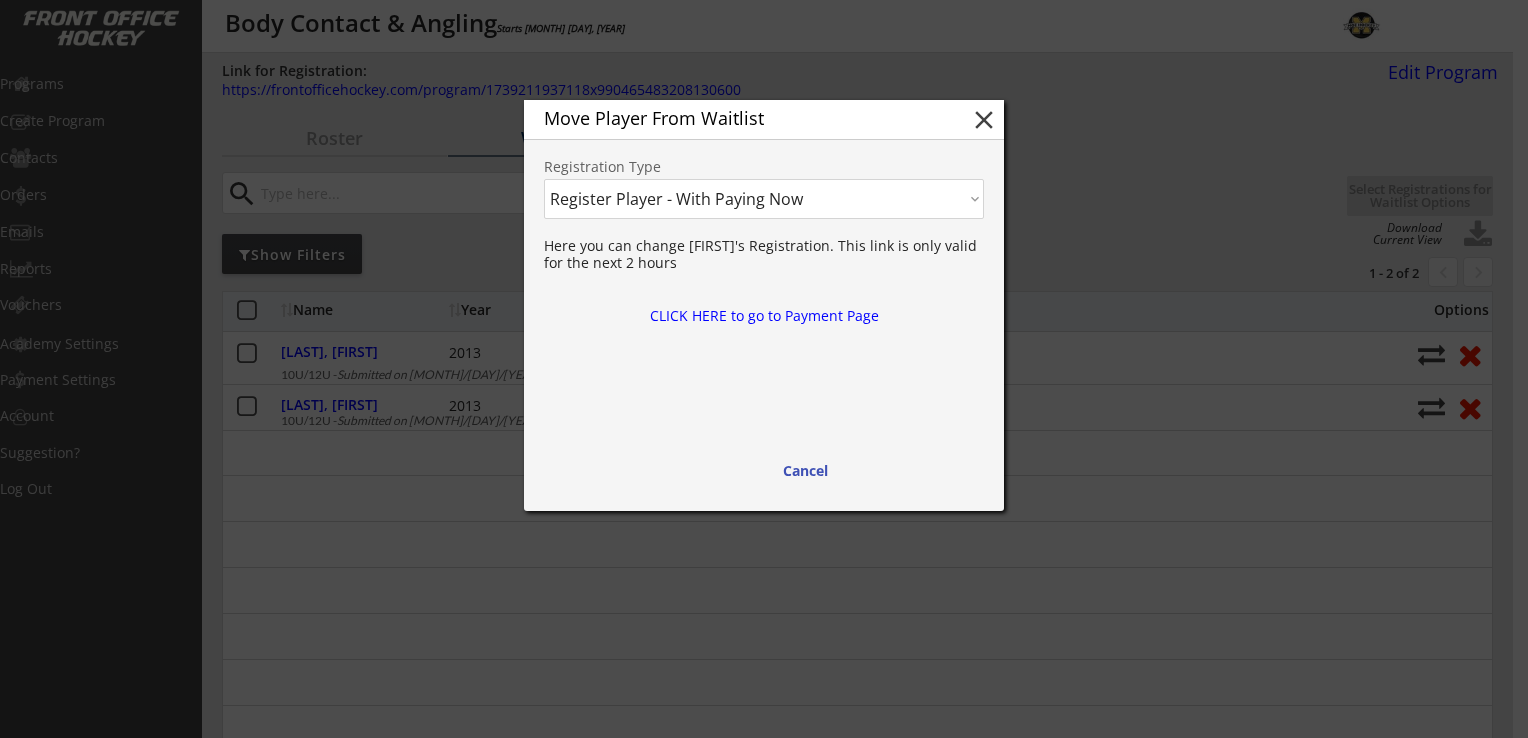 click on "Choose an option... Move Player to a Different Waitlist Register Player - No Payment Register Player - With Paying Now" at bounding box center [764, 199] 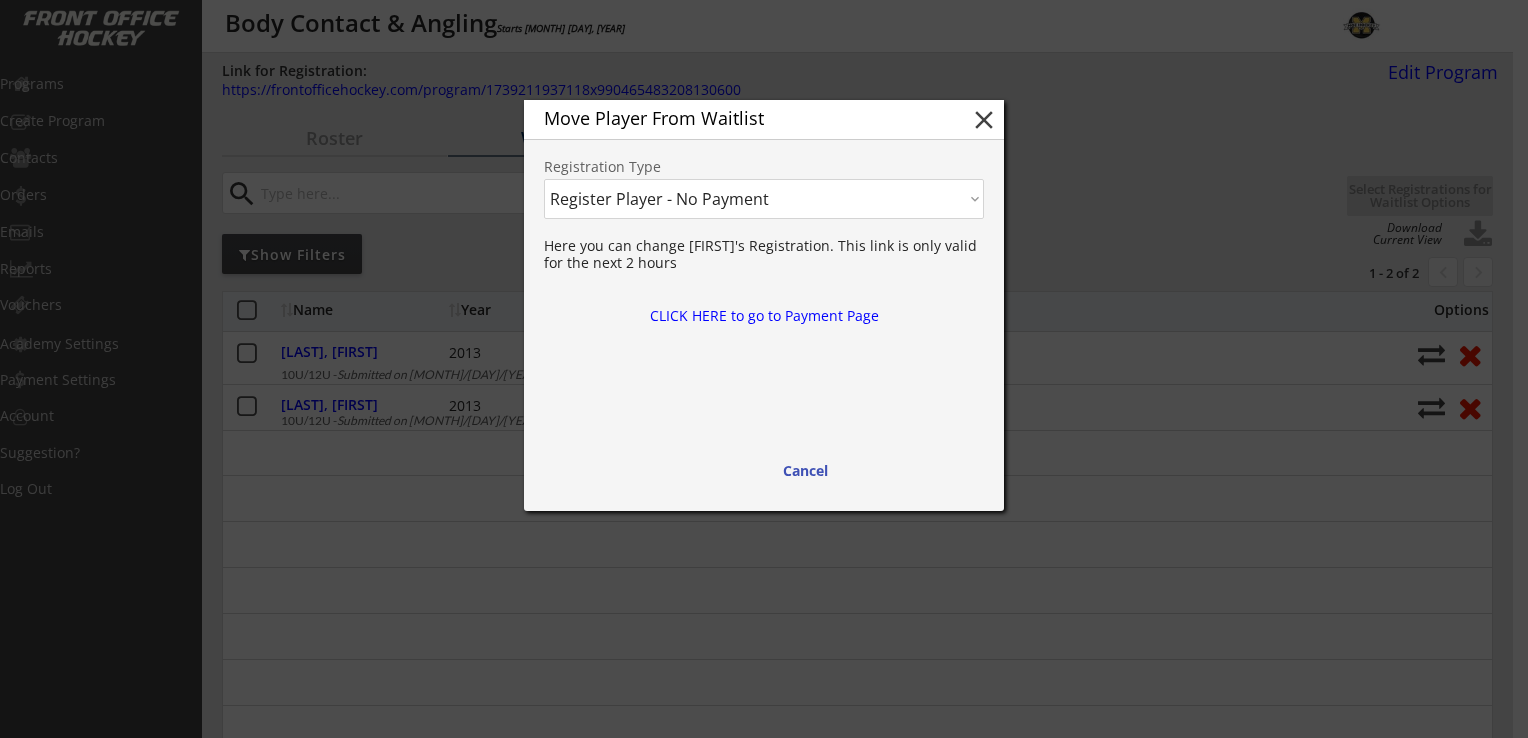 click on "Choose an option... Move Player to a Different Waitlist Register Player - No Payment Register Player - With Paying Now" at bounding box center (764, 199) 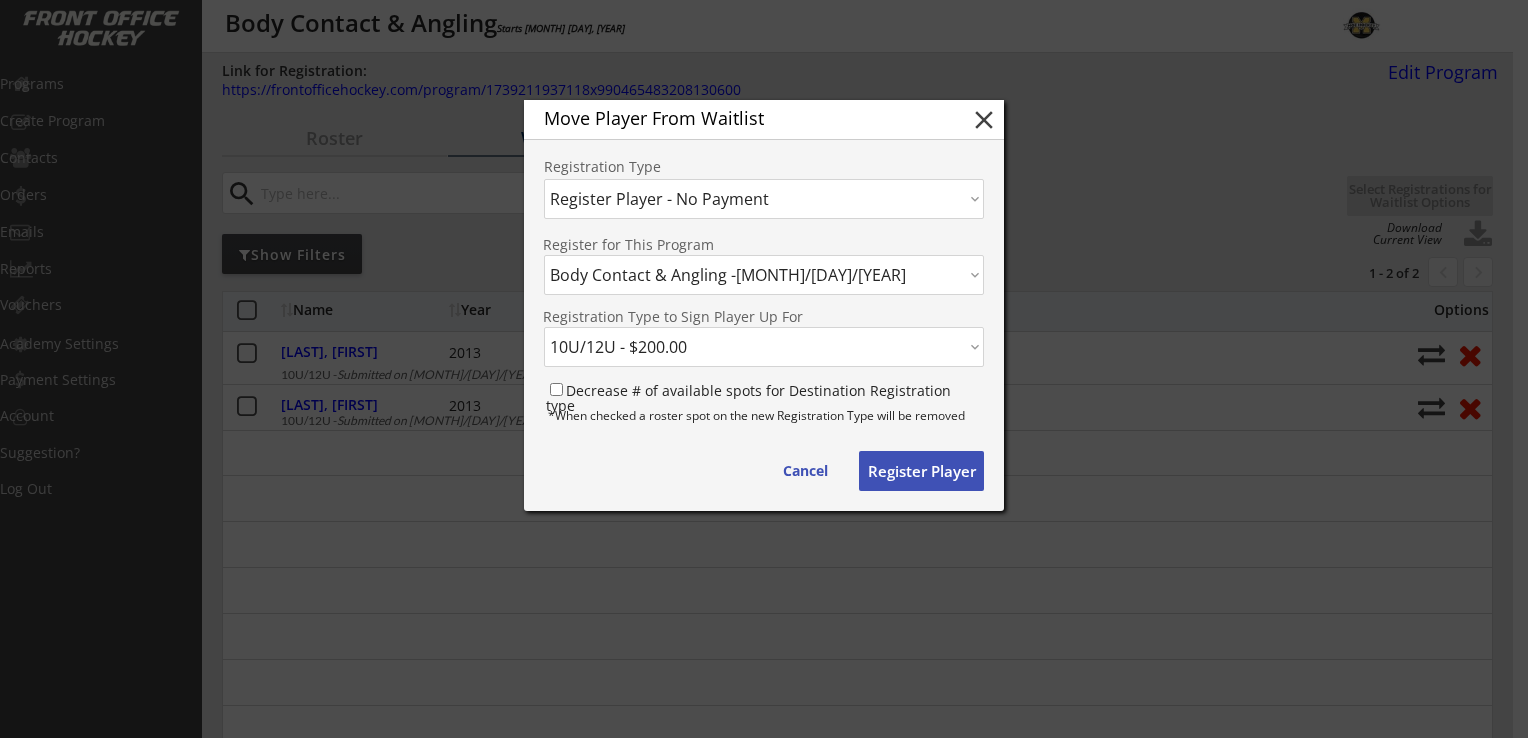 click on "PROGRAM [BRAND] Golf Camp [MONTH] [DAY]-[DAY], [YEAR] -[MONTH]/[DAY]/[YEAR] [BRAND] Golf Camp (Junior Camp) -[MONTH]/[DAY]/[YEAR] [BRAND] Golf Camp (Team Camp) -[MONTH]/[DAY]/[YEAR] [BRAND] Golf Camp (Junior Camp) -[MONTH]/[DAY]/[YEAR] [BRAND] Golf Camp (Team Camp) -[MONTH]/[DAY]/[YEAR] [BRAND] Golf Camp [YEAR] (Junior Camp) -[MONTH]/[DAY]/[YEAR] School Year Hand Skills - Wednesdays @ [LOCATION] -[MONTH]/[DAY]/[YEAR] School Year Hand Skills - Mondays @ [LOCATION] -[MONTH]/[DAY]/[YEAR] High School Training Ice -[MONTH]/[DAY]/[YEAR] [YEAR] 19U Tournament Player -[MONTH]/[DAY]/[YEAR] [YEAR] 19U Practice Player -[MONTH]/[DAY]/[YEAR] Summer Skills - Varsity Invite Only -[MONTH]/[DAY]/[YEAR] Summer Skills - Junior High/[NUMBER]U -[MONTH]/[DAY]/[YEAR] Summer Skills - [YEAR]/[YEAR] -[MONTH]/[DAY]/[YEAR] Summer Skills - [YEAR]/[YEAR] -[MONTH]/[DAY]/[YEAR] Jump Start Hand Skills - Thursdays @ [LOCATION] -[MONTH]/[DAY]/[YEAR] May Small Group Training -[MONTH]/[DAY]/[YEAR] School Year Hand Skills - Mondays @ [LOCATION] -[MONTH]/[DAY]/[YEAR] School Year Hand Skills - Wednesdays @ [LOCATION] -[MONTH]/[DAY]/[YEAR] School Year Hand Skills - Fridays @ [LOCATION] -[MONTH]/[DAY]/[YEAR] Body Contact & Angling -[MONTH]/[DAY]/[YEAR] School Year Hand Skills - Thursdays @ [LOCATION] -[MONTH]/[DAY]/[YEAR]" at bounding box center [764, 275] 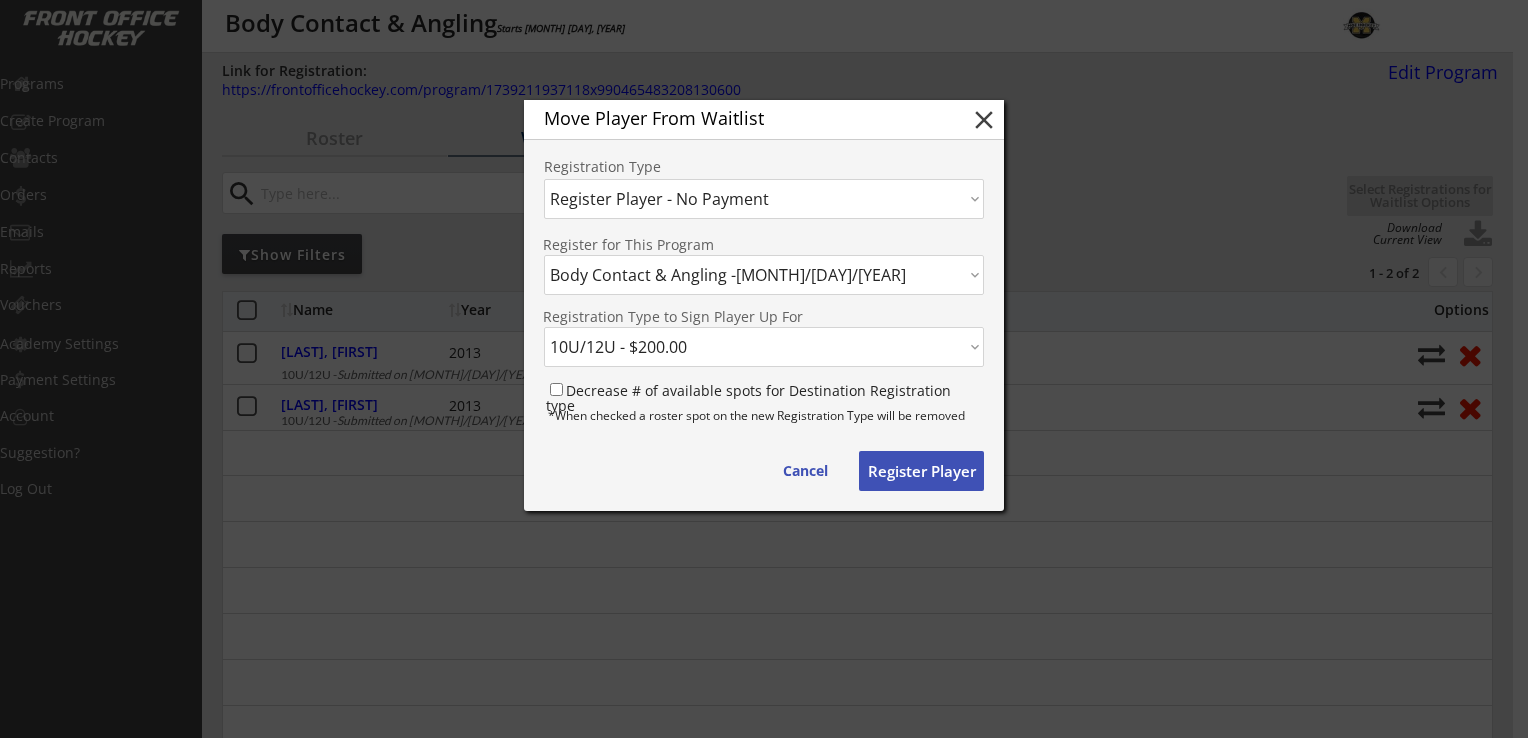 click on "REGISTRATION TYPE 10U/12U - $200.00 15U/High School - $200.00" at bounding box center (764, 275) 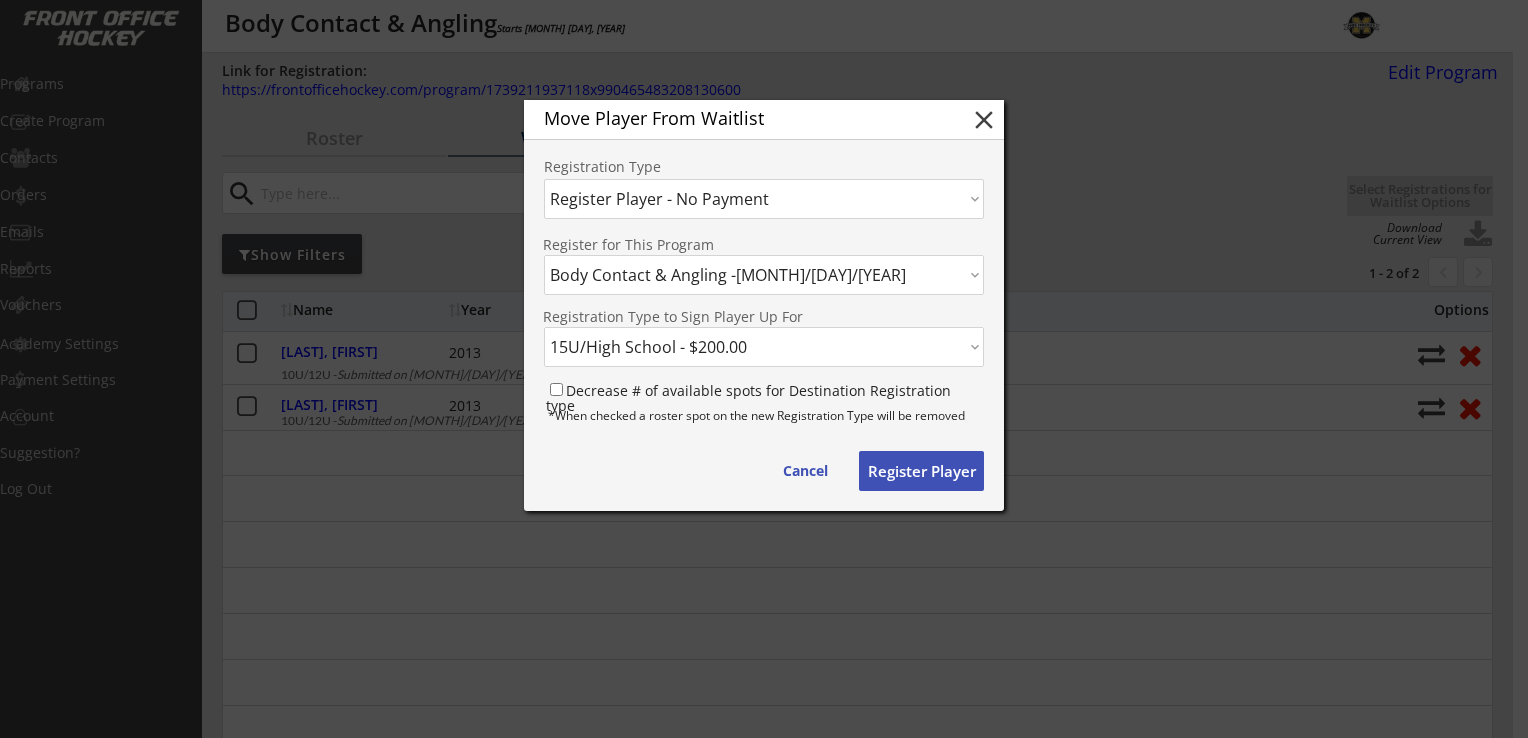click on "REGISTRATION TYPE 10U/12U - $200.00 15U/High School - $200.00" at bounding box center (764, 275) 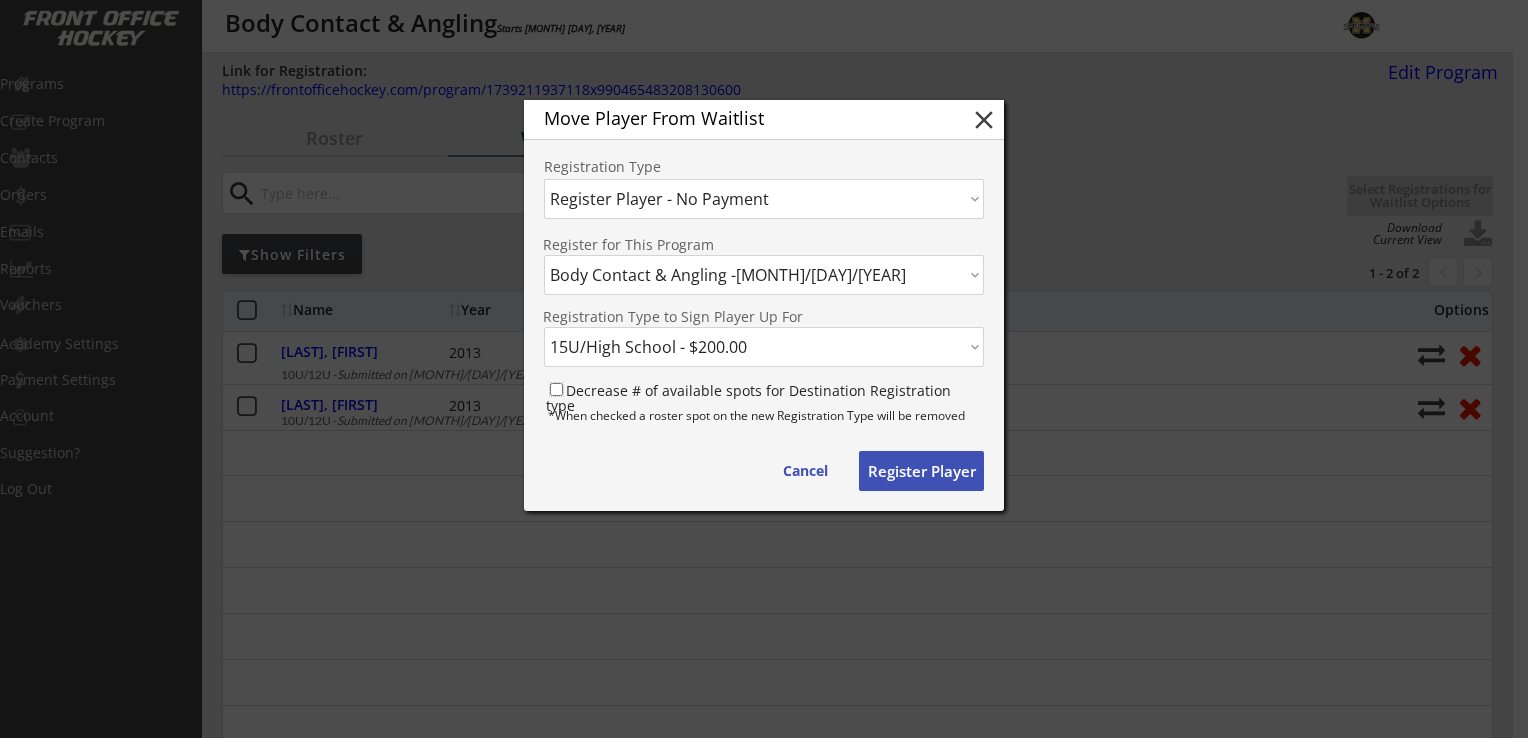 click on "Decrease # of available spots for Destination Registration type" at bounding box center [556, 389] 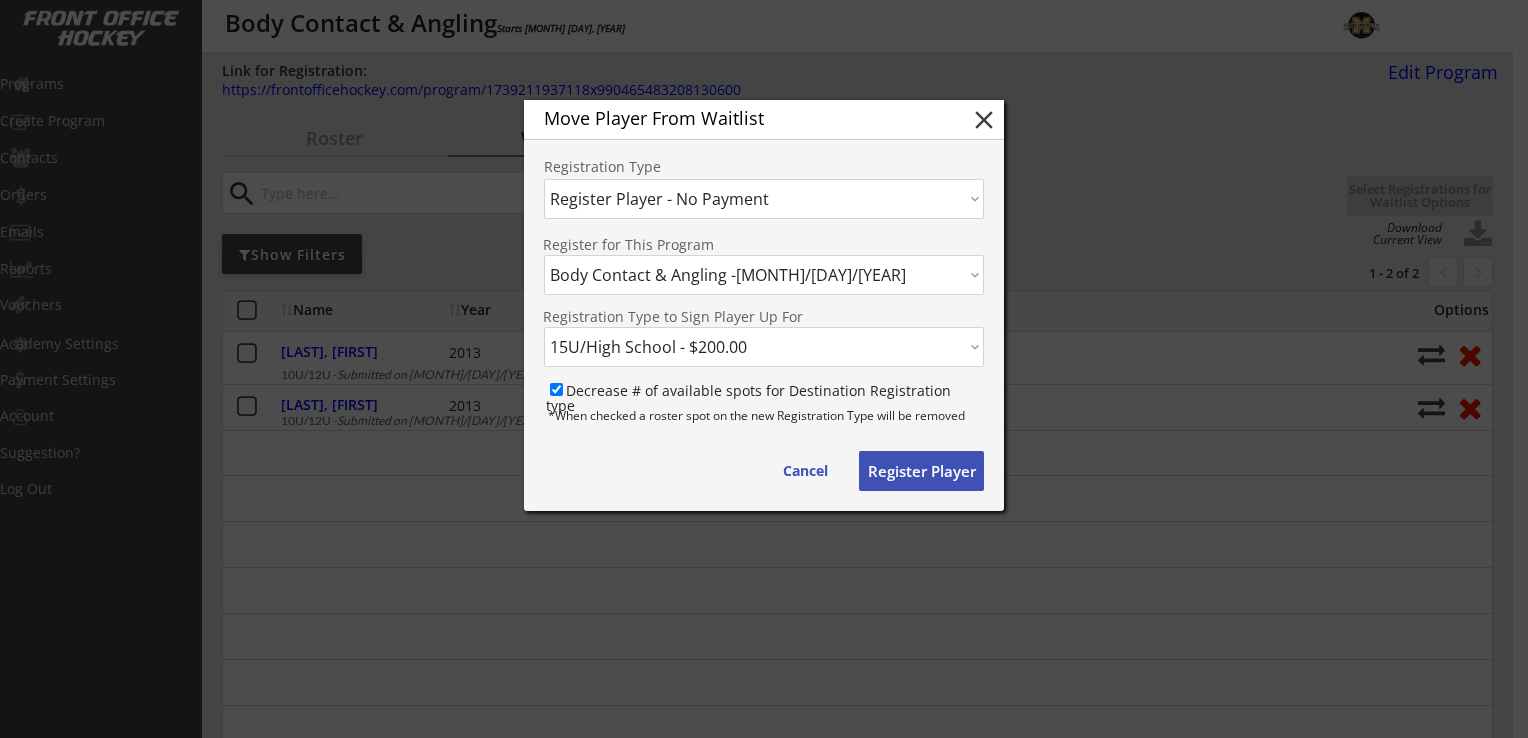 click on "Register Player" at bounding box center (805, 471) 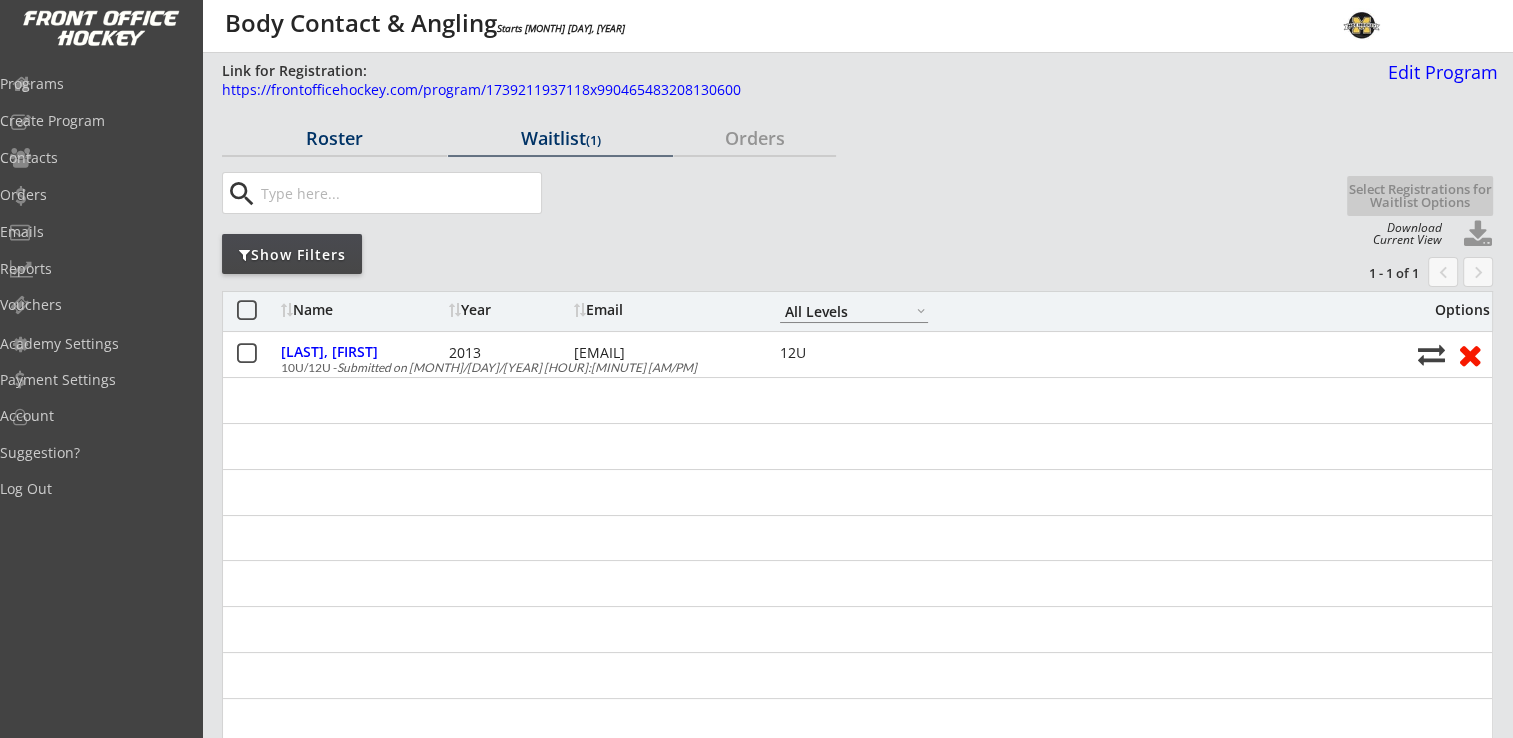 drag, startPoint x: 336, startPoint y: 134, endPoint x: 537, endPoint y: 182, distance: 206.65189 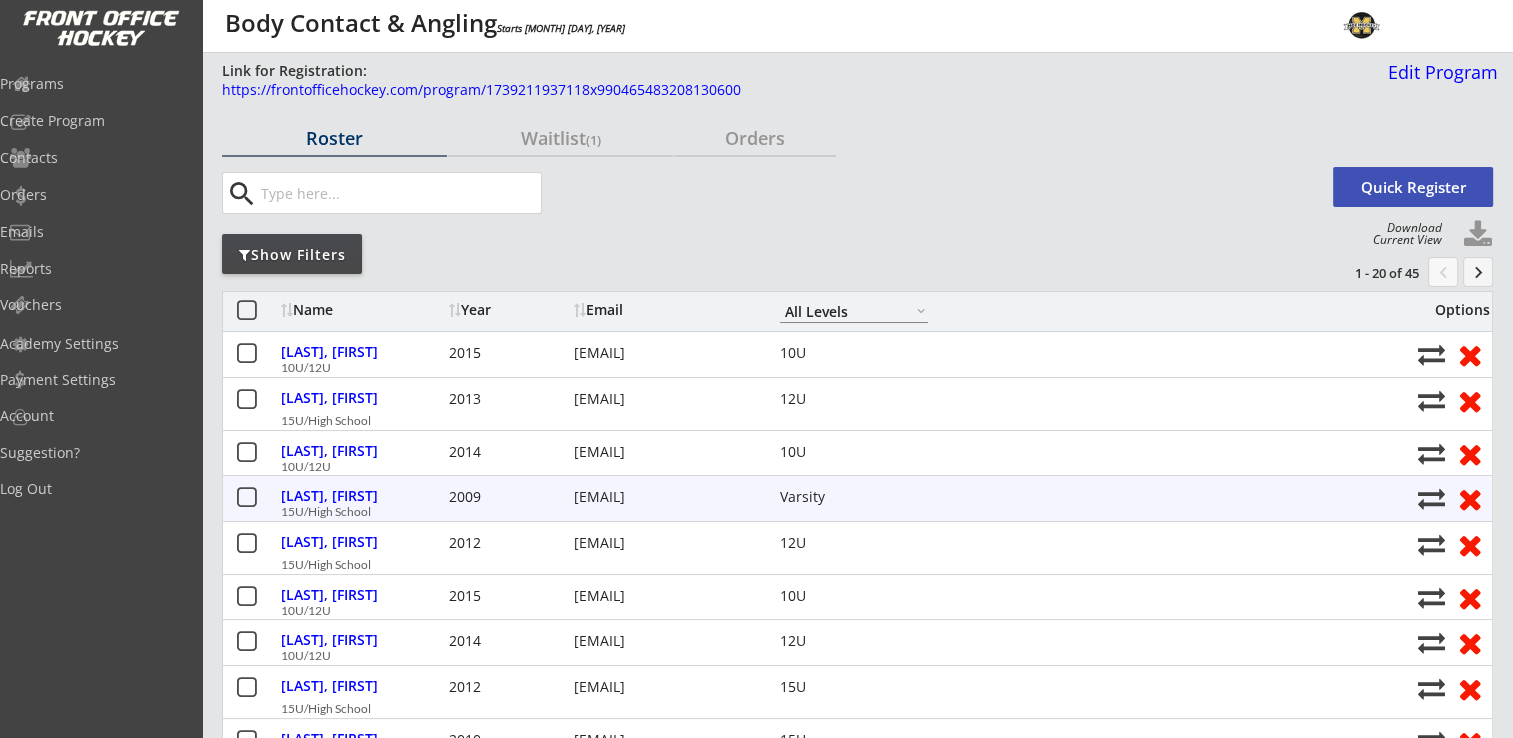 scroll, scrollTop: 100, scrollLeft: 0, axis: vertical 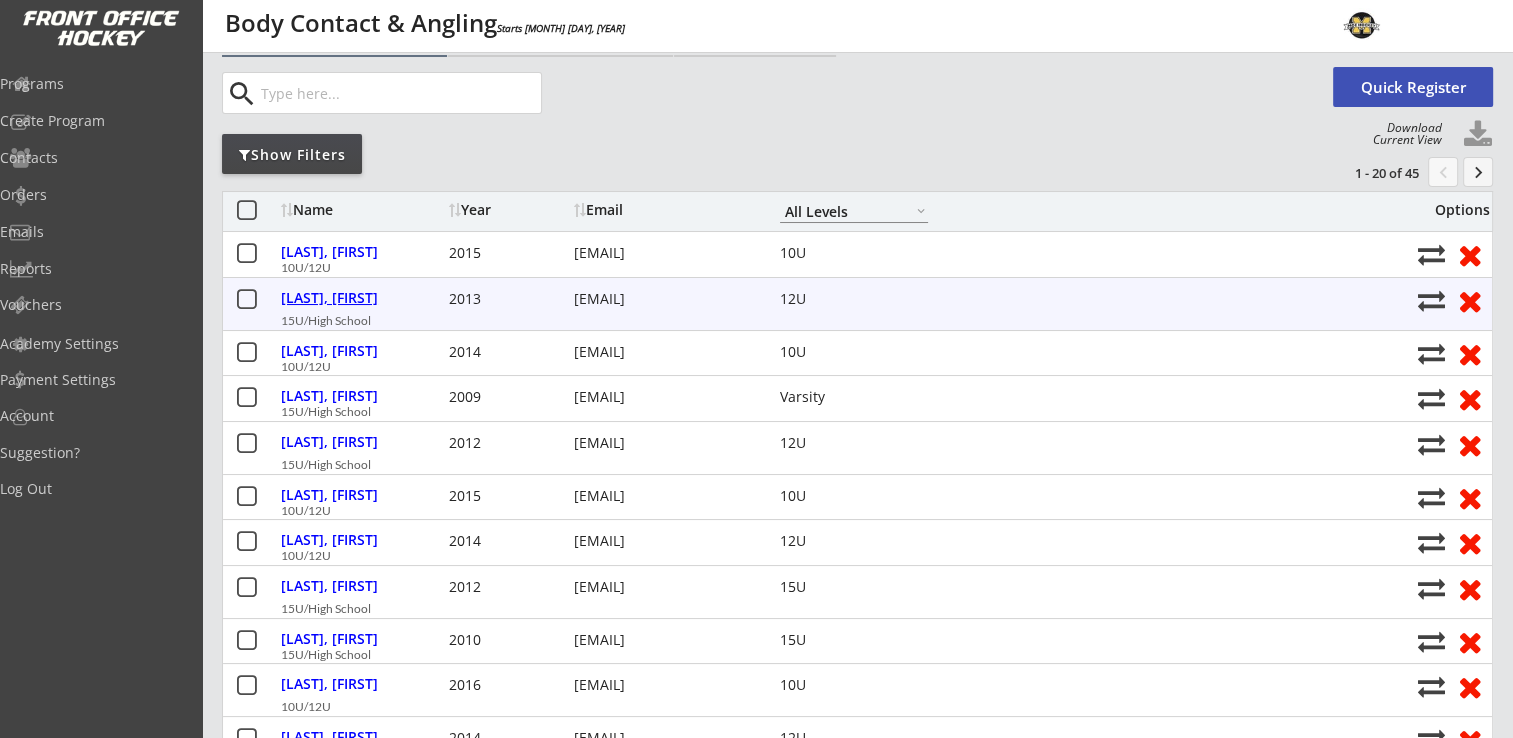 click on "[LAST], [FIRST]" at bounding box center [362, 300] 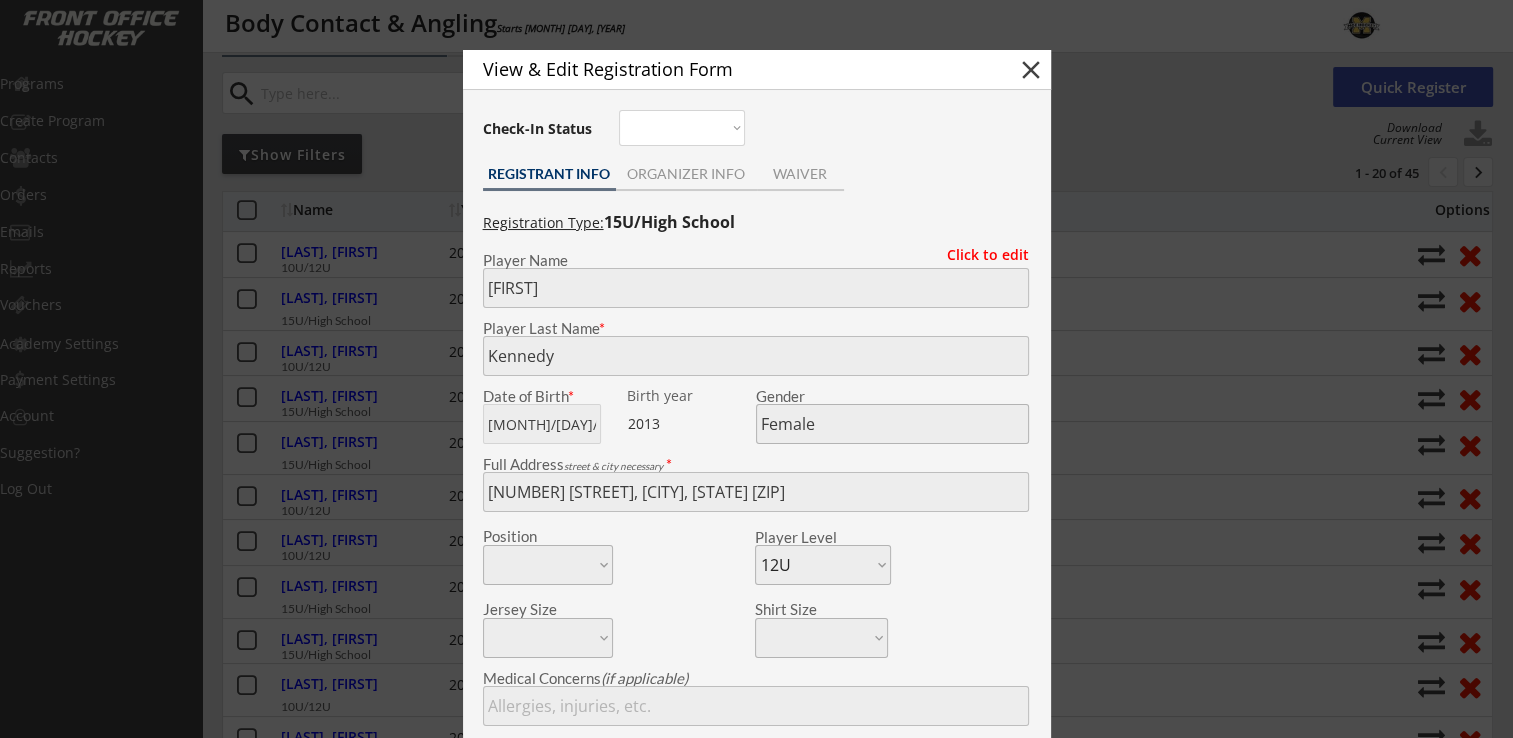 click on "close" at bounding box center (1031, 70) 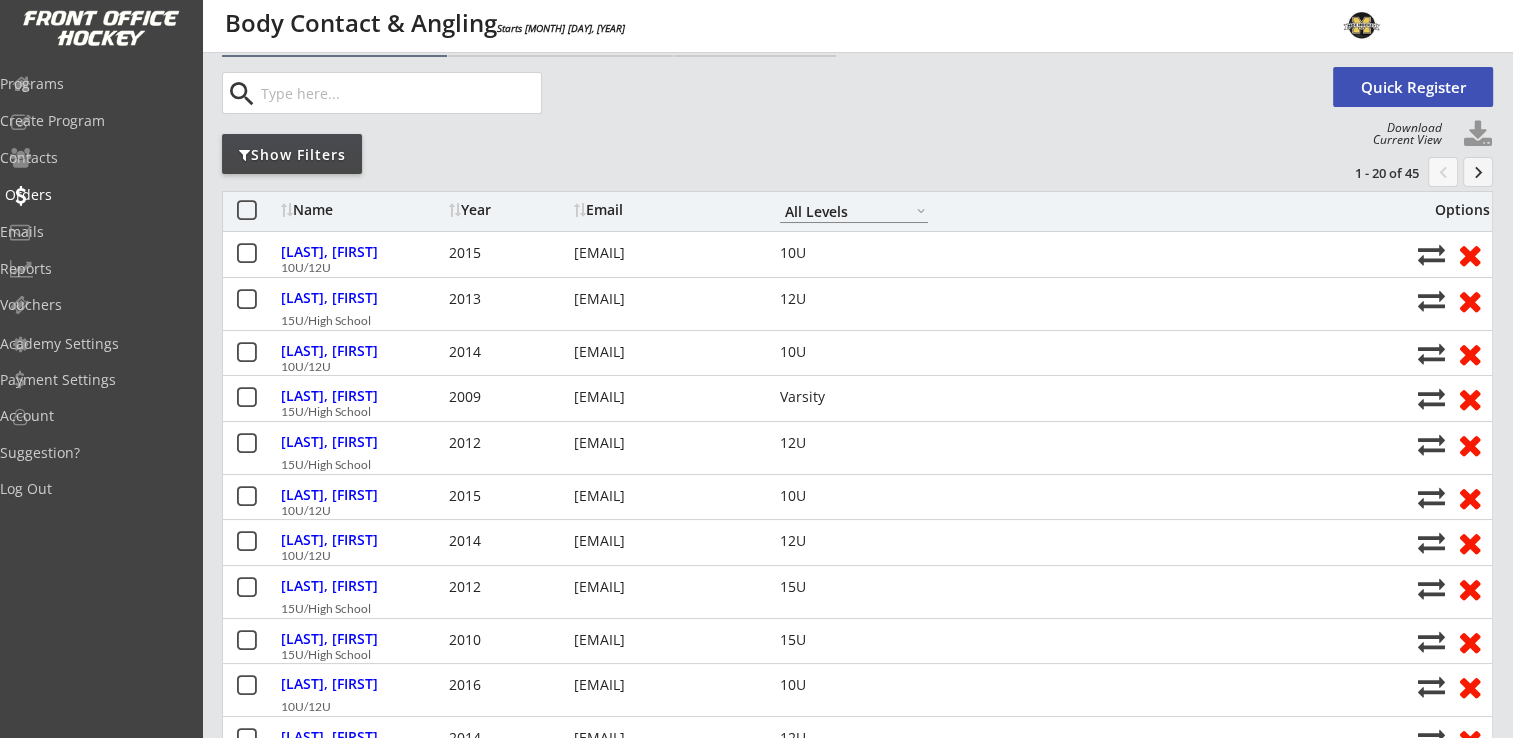click on "Orders" at bounding box center (95, 84) 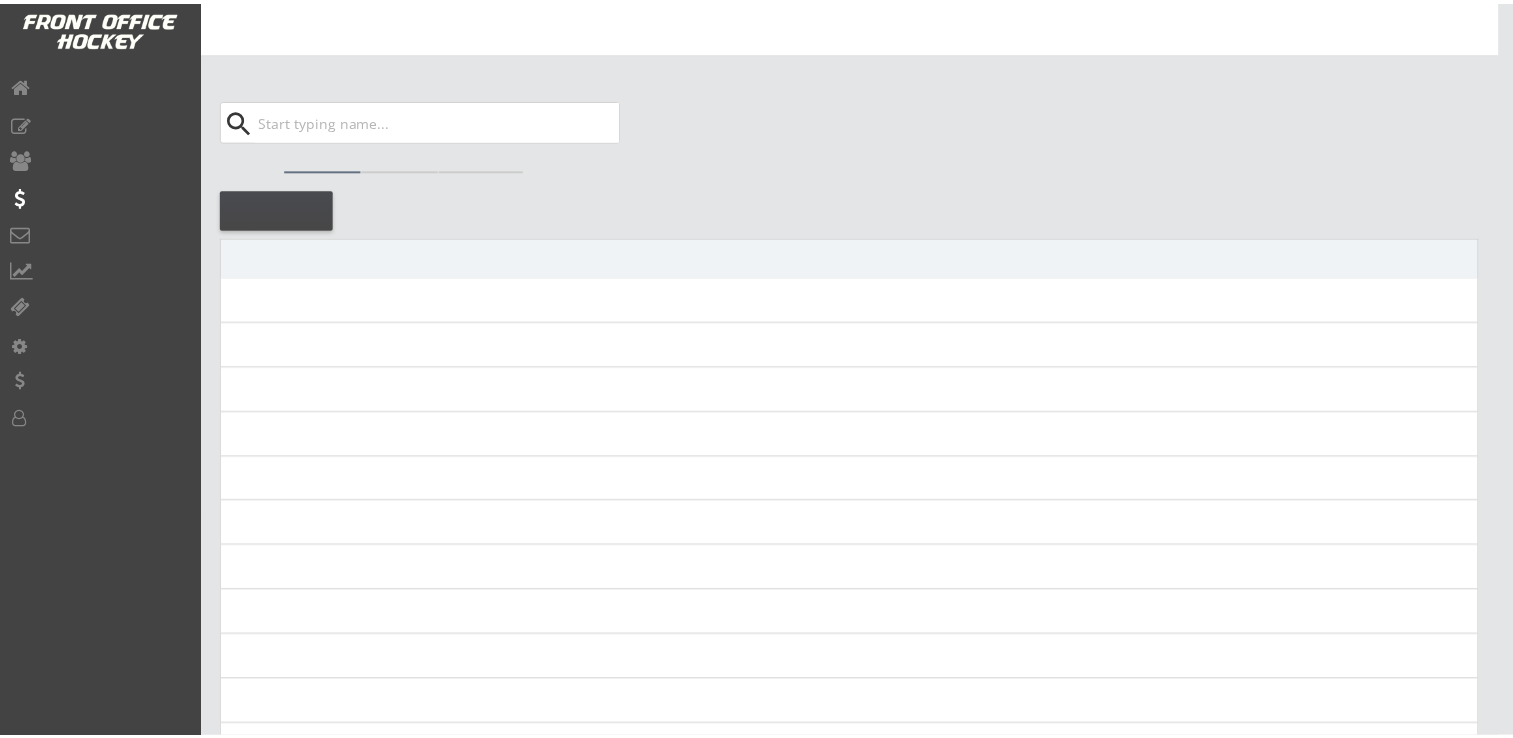scroll, scrollTop: 0, scrollLeft: 0, axis: both 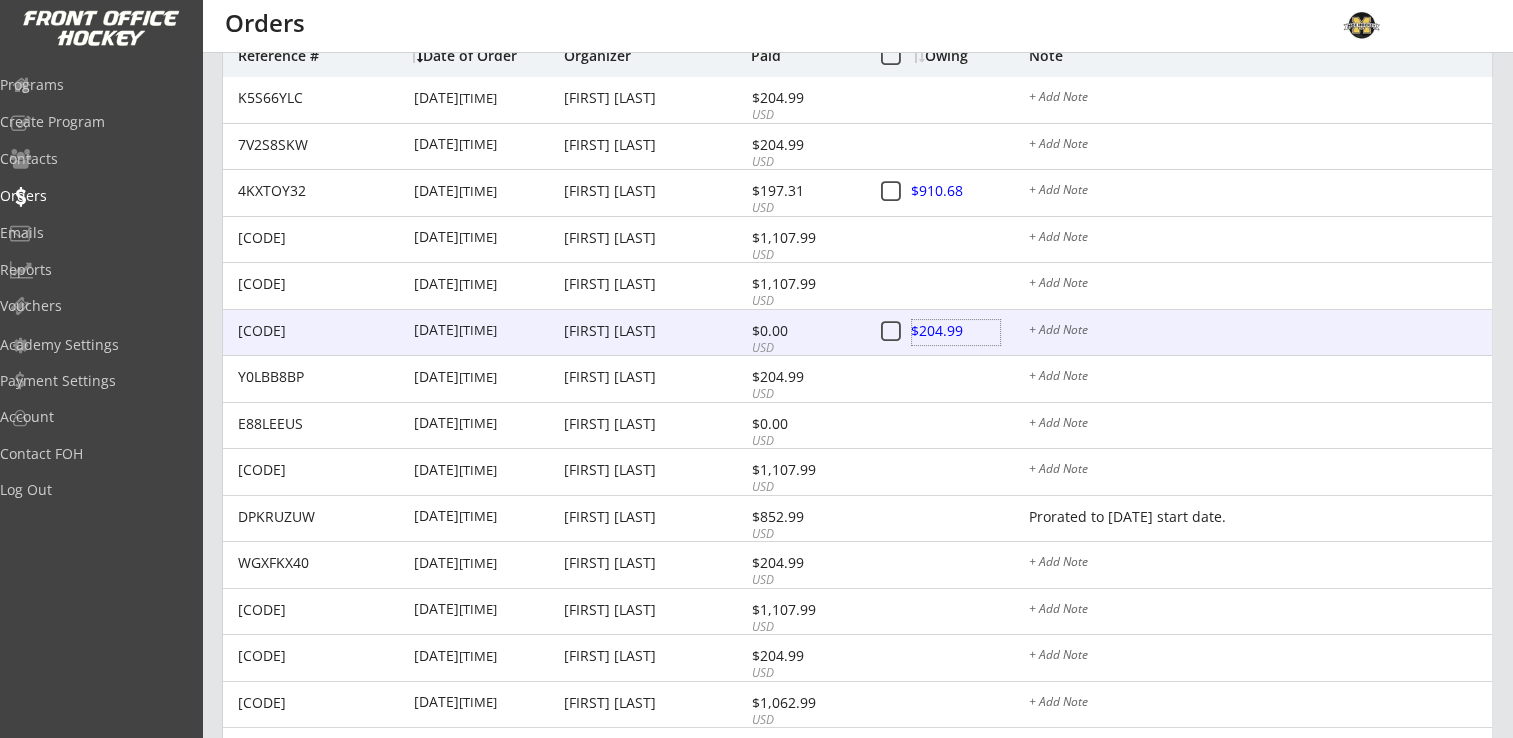 click at bounding box center (956, 332) 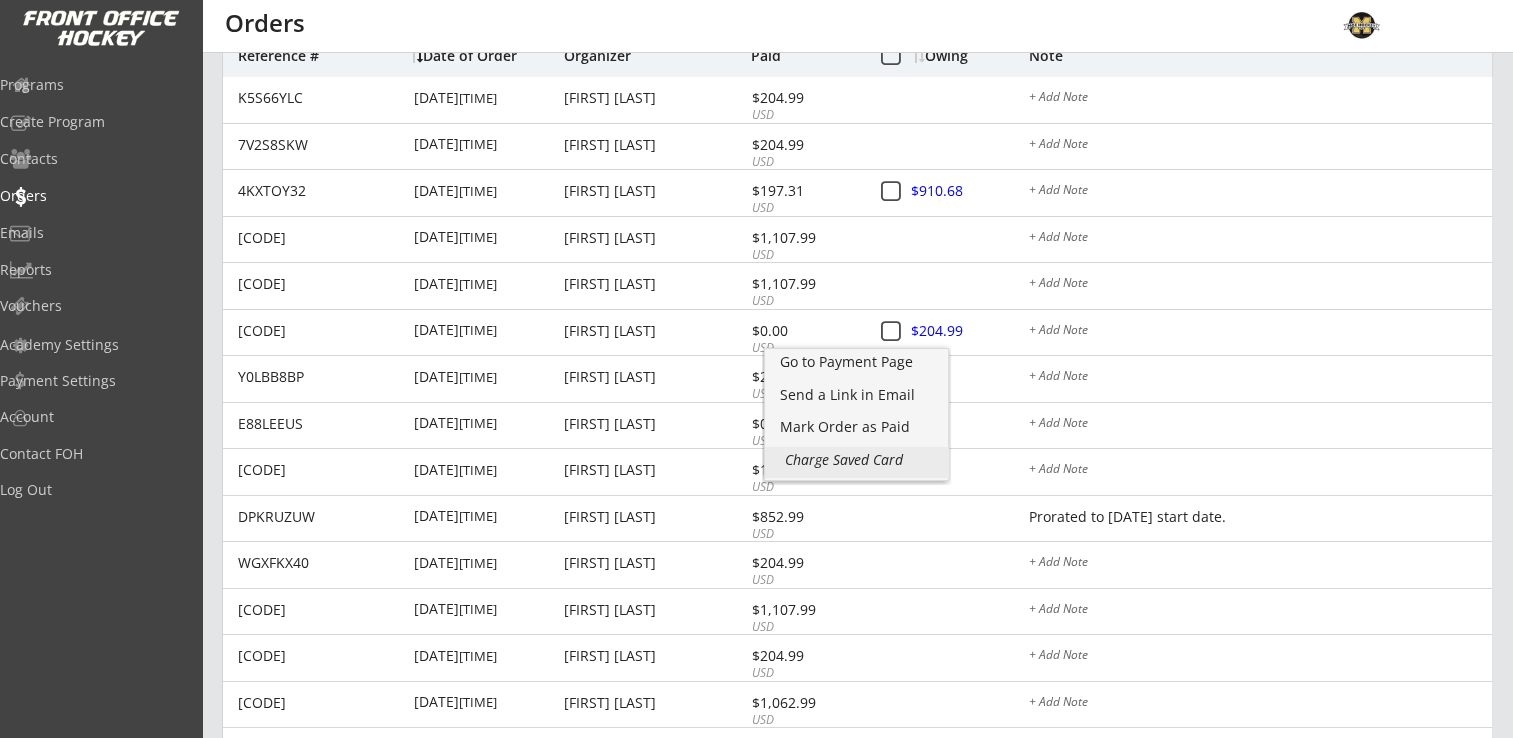 click on "Charge Saved Card" at bounding box center [856, 395] 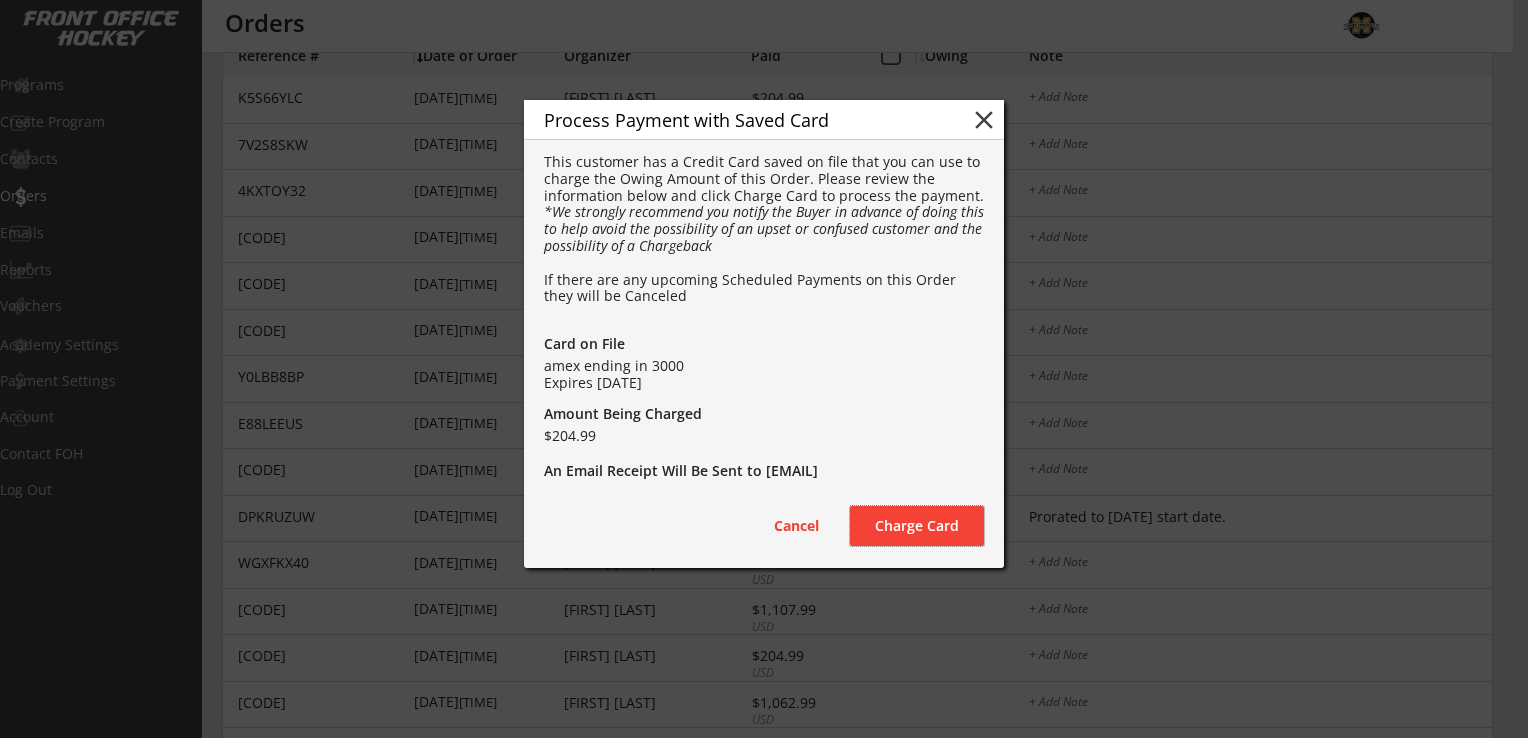 click on "Charge Card" at bounding box center [917, 526] 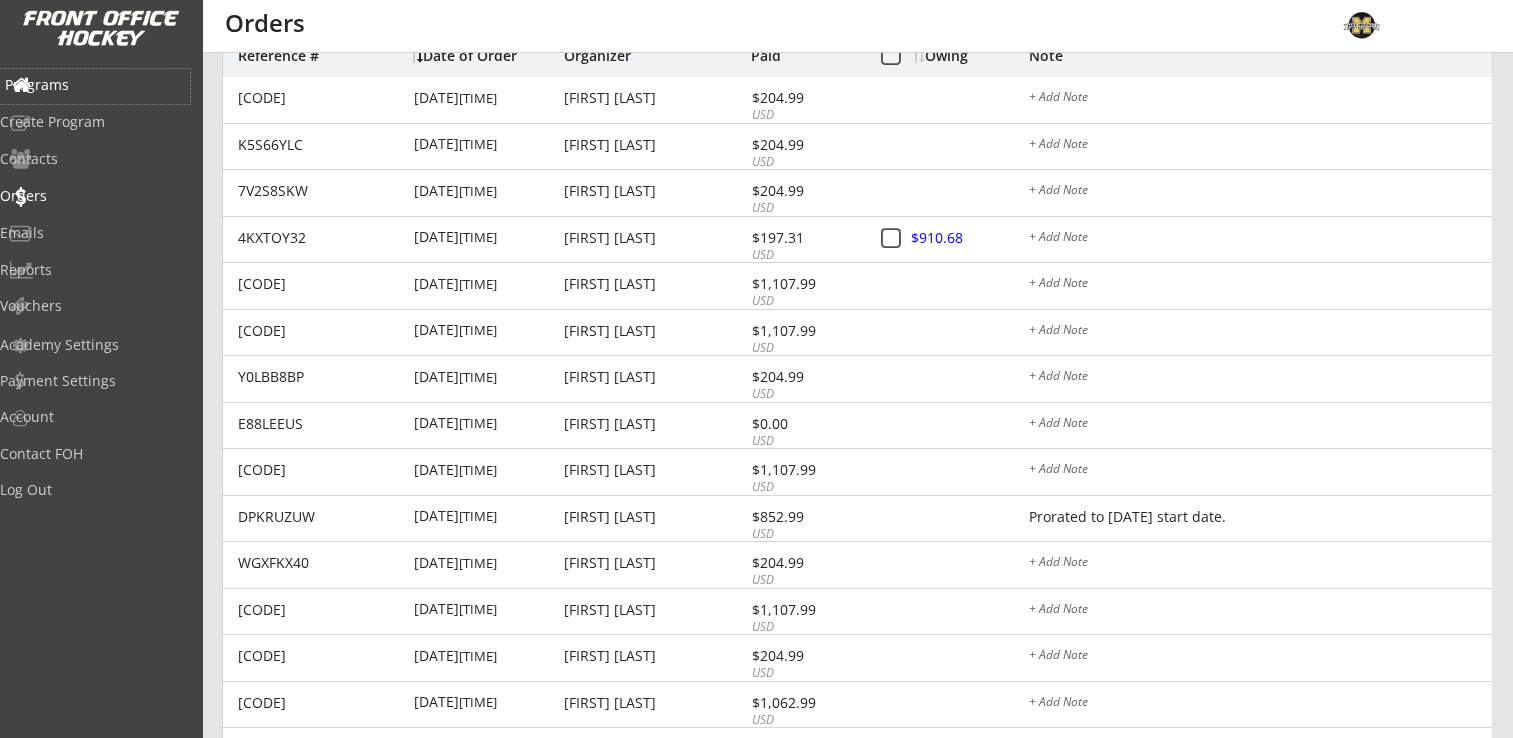click on "Programs" at bounding box center [95, 85] 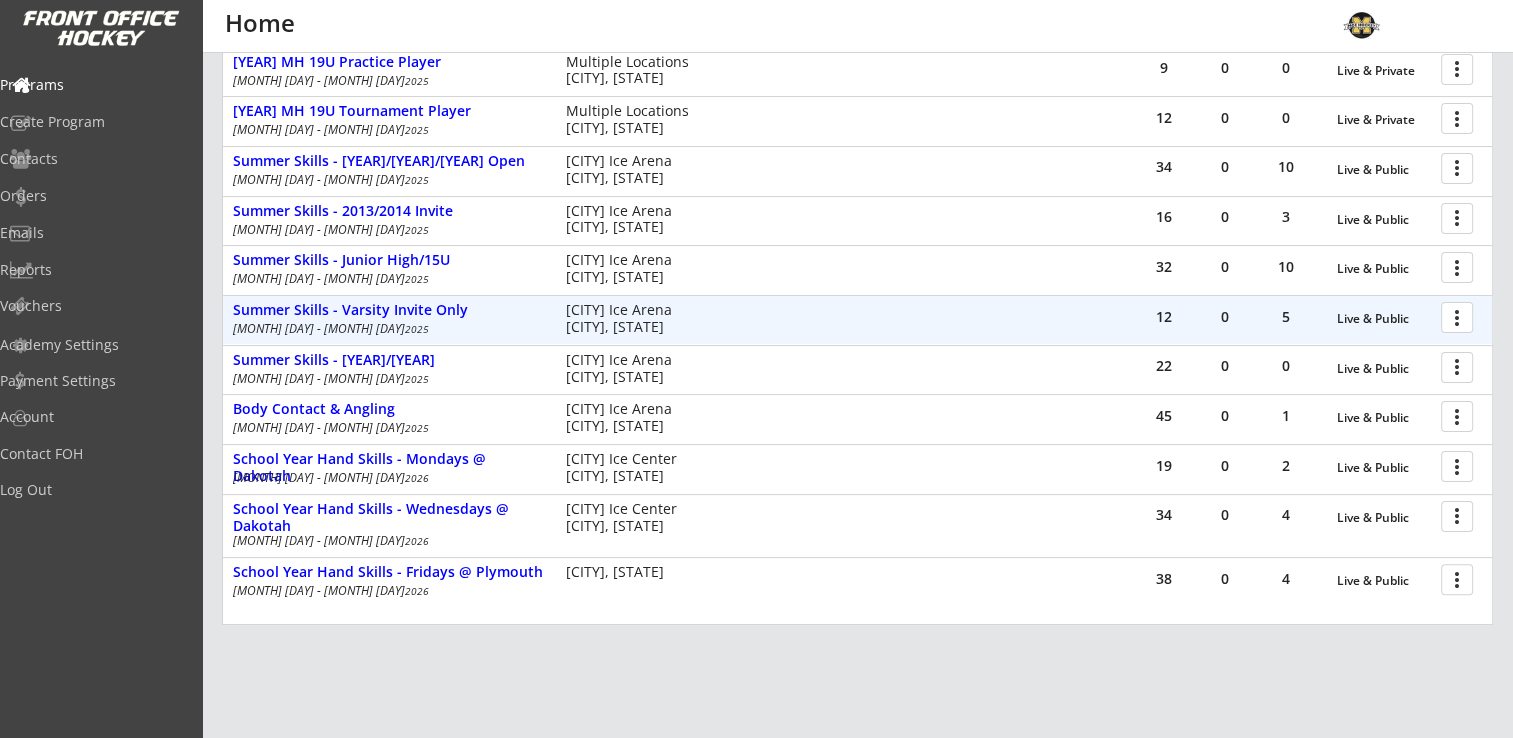 scroll, scrollTop: 400, scrollLeft: 0, axis: vertical 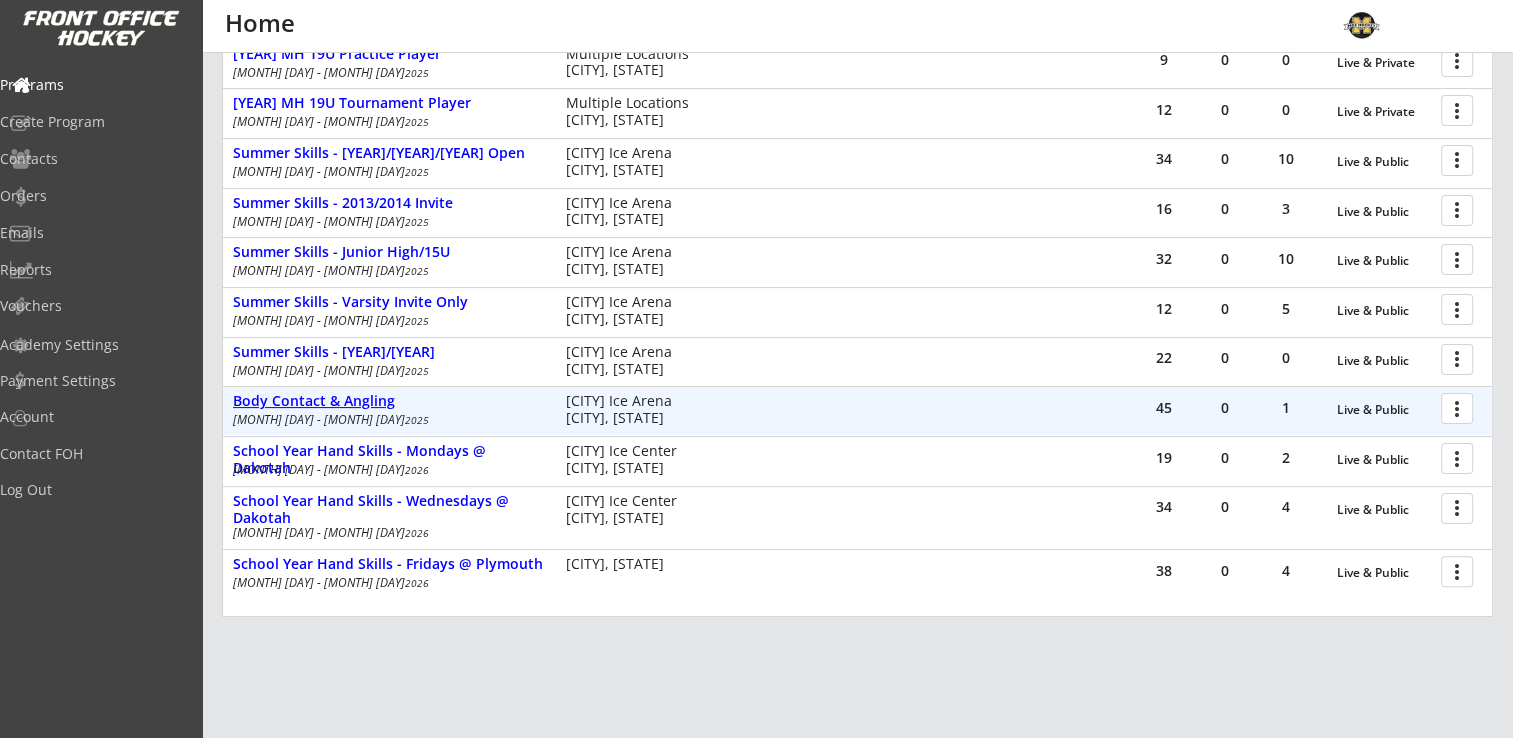 click on "Body Contact & Angling" at bounding box center (1384, 410) 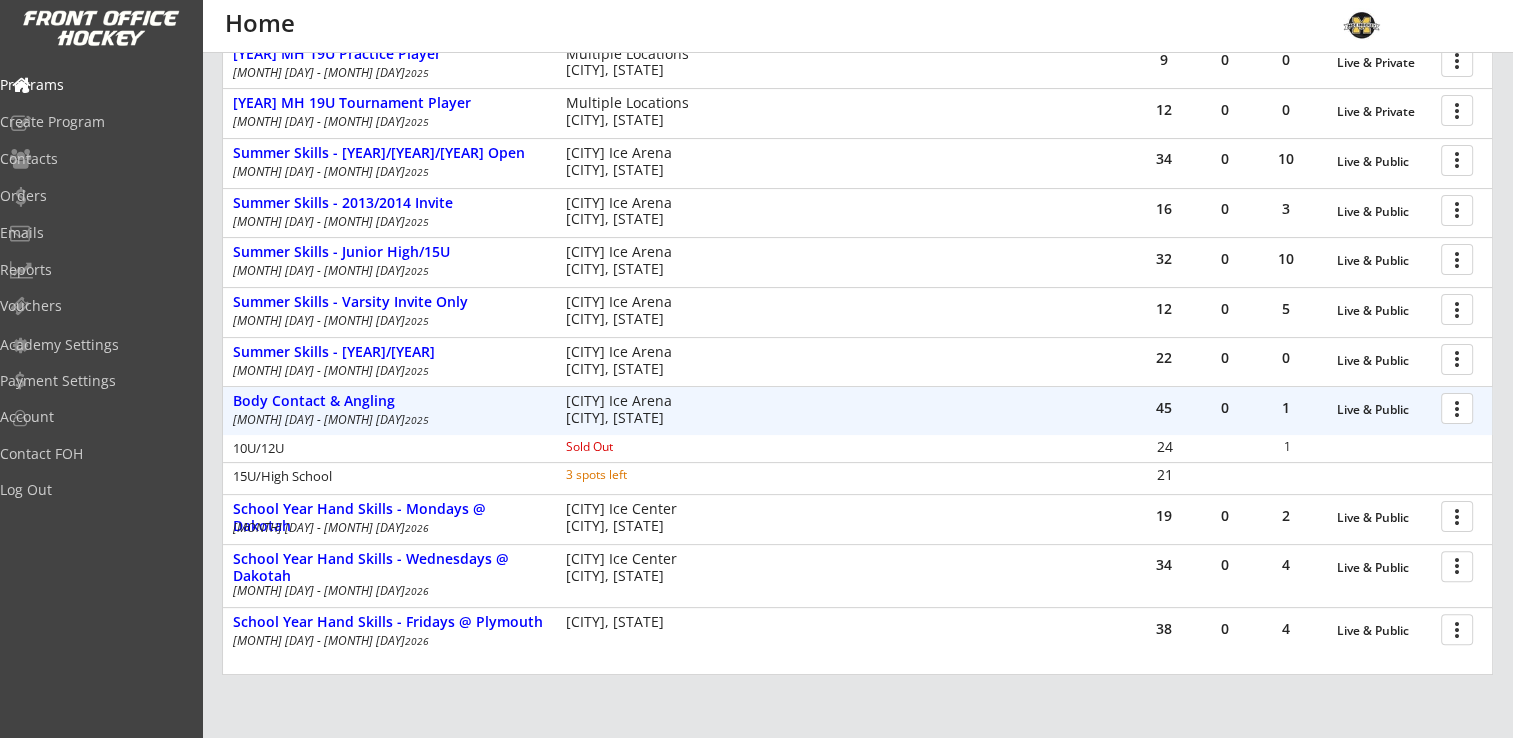 click at bounding box center [1460, 407] 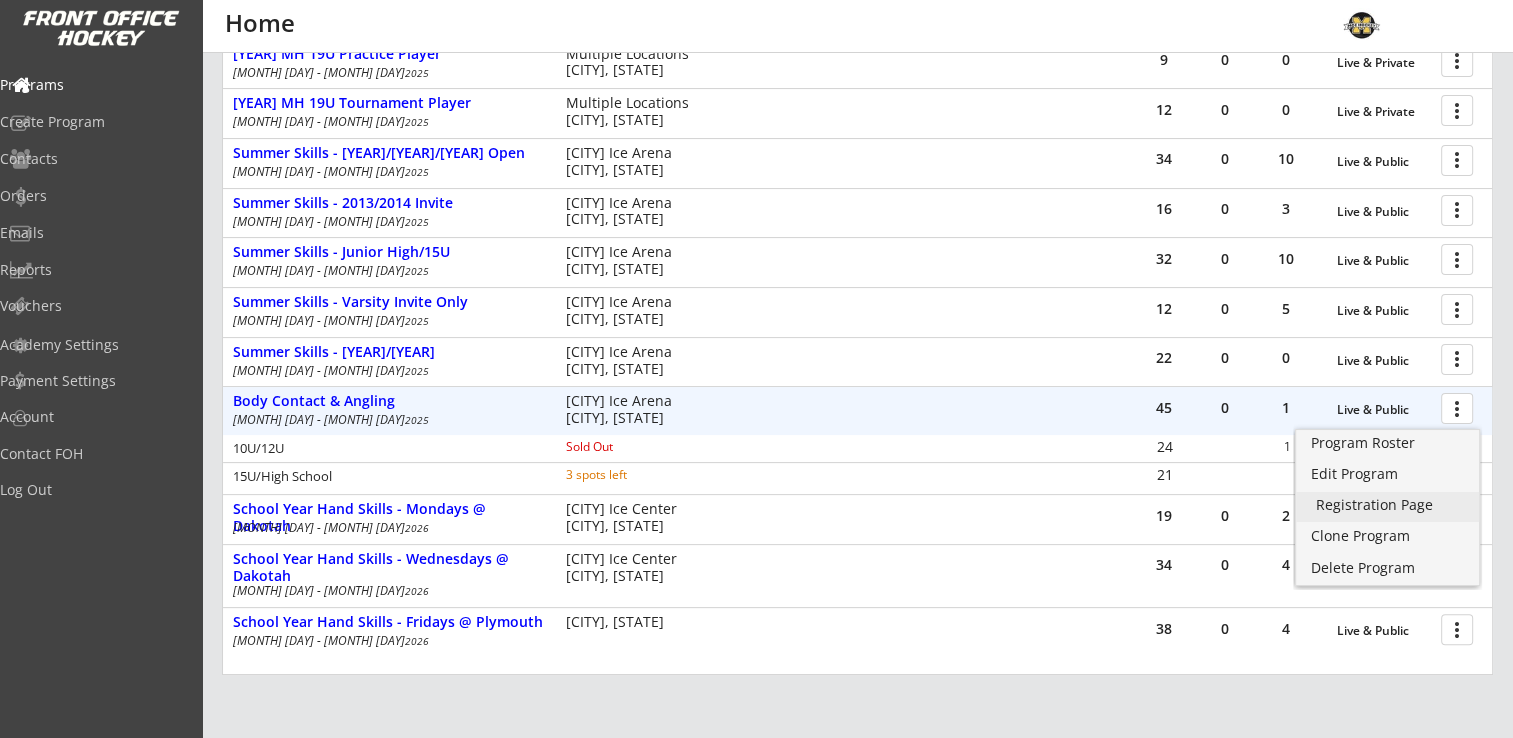 click on "Registration Page" at bounding box center (1387, 505) 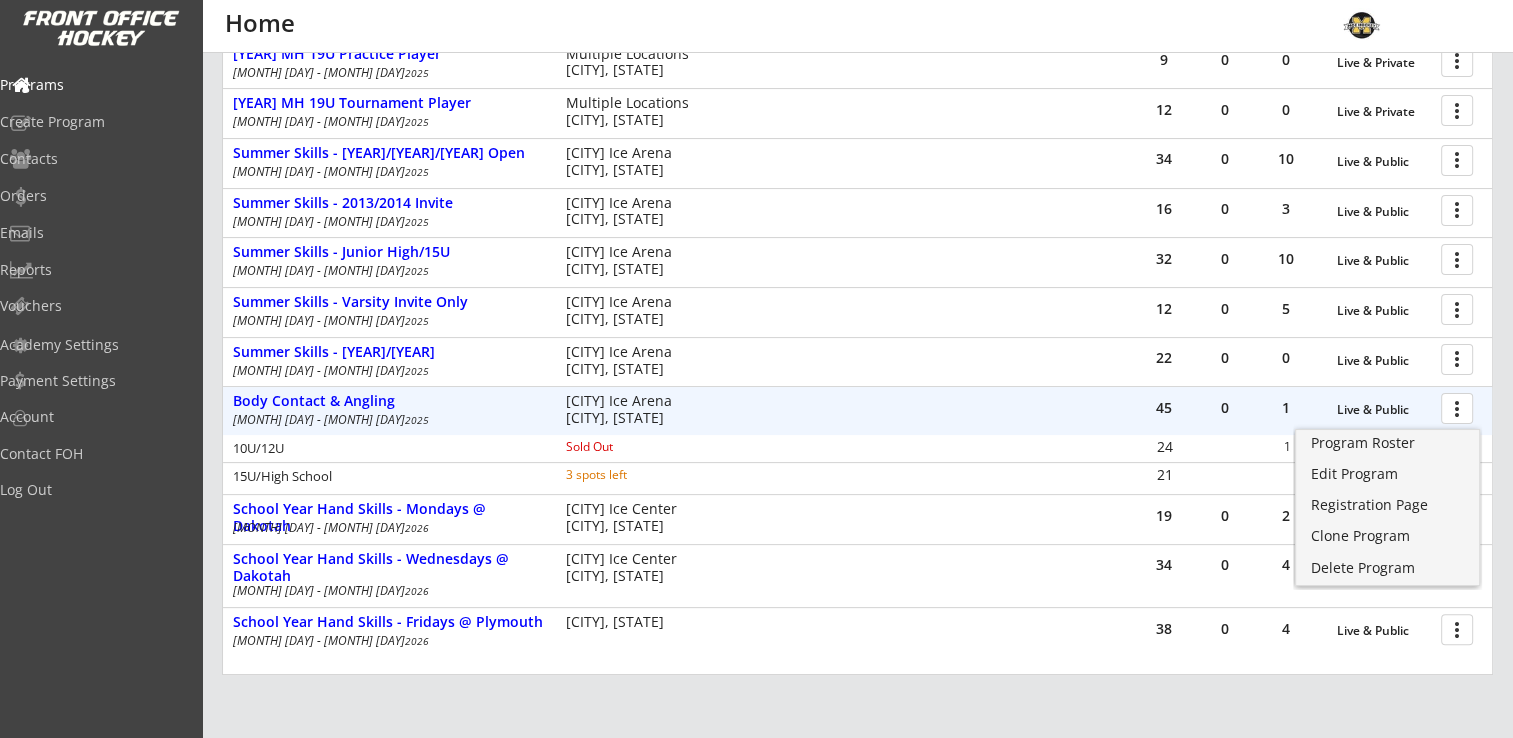 click on "REVENUE $  18,060 Last 30 days REGISTRATIONS 35 Last 30 days CONTACTS 39 New in Last 30 days qr qr_code Your Link for Registration for All Programs: Copy Link Open Link View Options   No. of Registrations Full Sessions Waitlist 13 programs
7 0 0 Live & Private more_vert 2025 MH Mission Practice Player Mar 5 - Aug 31    2025 Multiple Locations
Shakopee, MN
14 0 0 Live & Private more_vert 2025 MH Mission Tournament Player Mar 5 - Aug 31    2025 Multiple Locations
Shakopee, MN
9 0 0 Live & Private more_vert 2025 MH 19U Practice Player  Mar 9 - Aug 31    2025 Multiple Locations
Edina, MN
12 0 0 Live & Private more_vert 2025 MH 19U Tournament Player  Mar 9 - Aug 31    2025 Multiple Locations
Edina, MN
34 0 10 Live & Public more_vert Summer Skills - 2013/2014/2015 Open  Jun 9 - Aug 21    2025 Shakopee Ice Arena
Shakopee, MN
16 0 3 Live & Public more_vert Summer Skills - 2013/2014 Invite  Jun 9 - Aug 20    2025
32 0 10 2025 12" at bounding box center [857, 278] 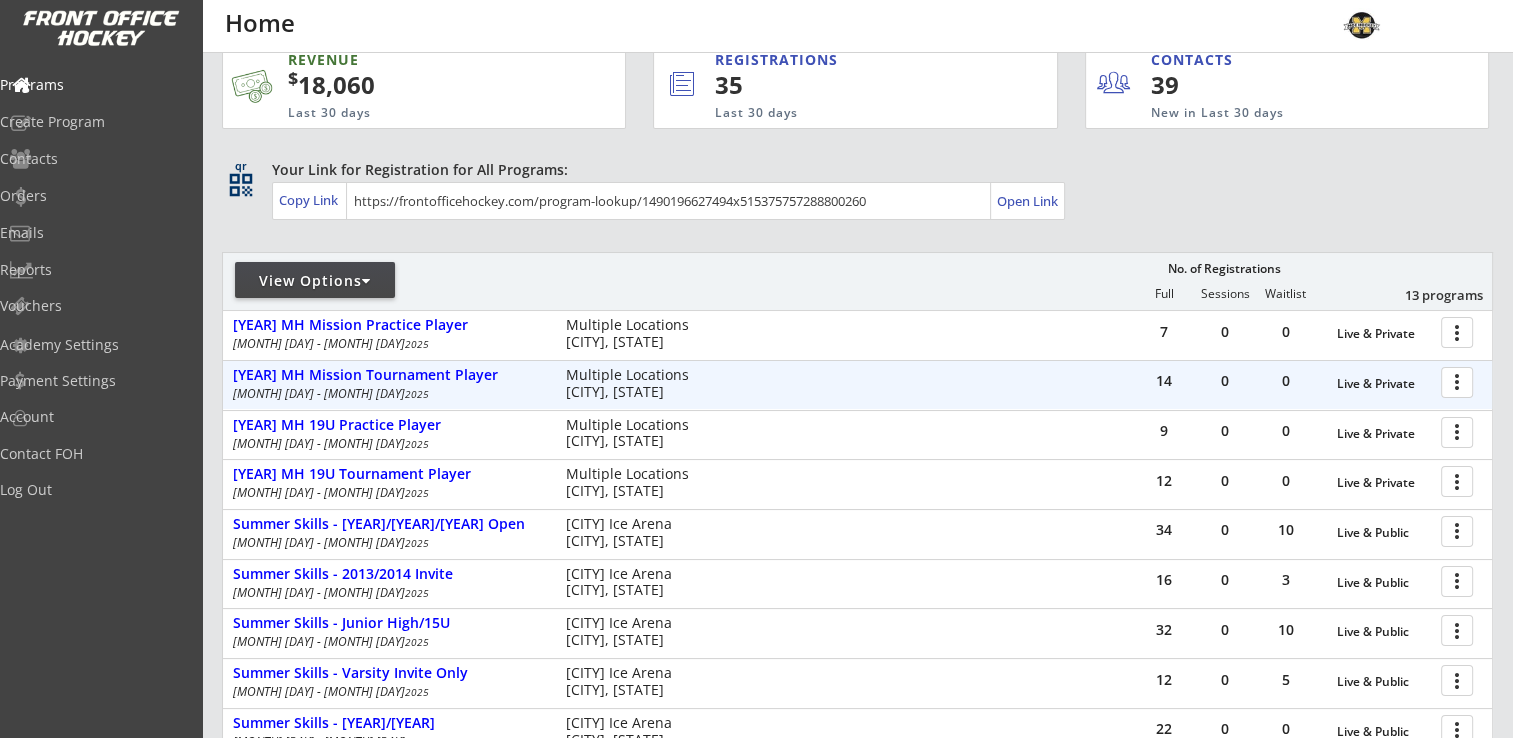 scroll, scrollTop: 0, scrollLeft: 0, axis: both 